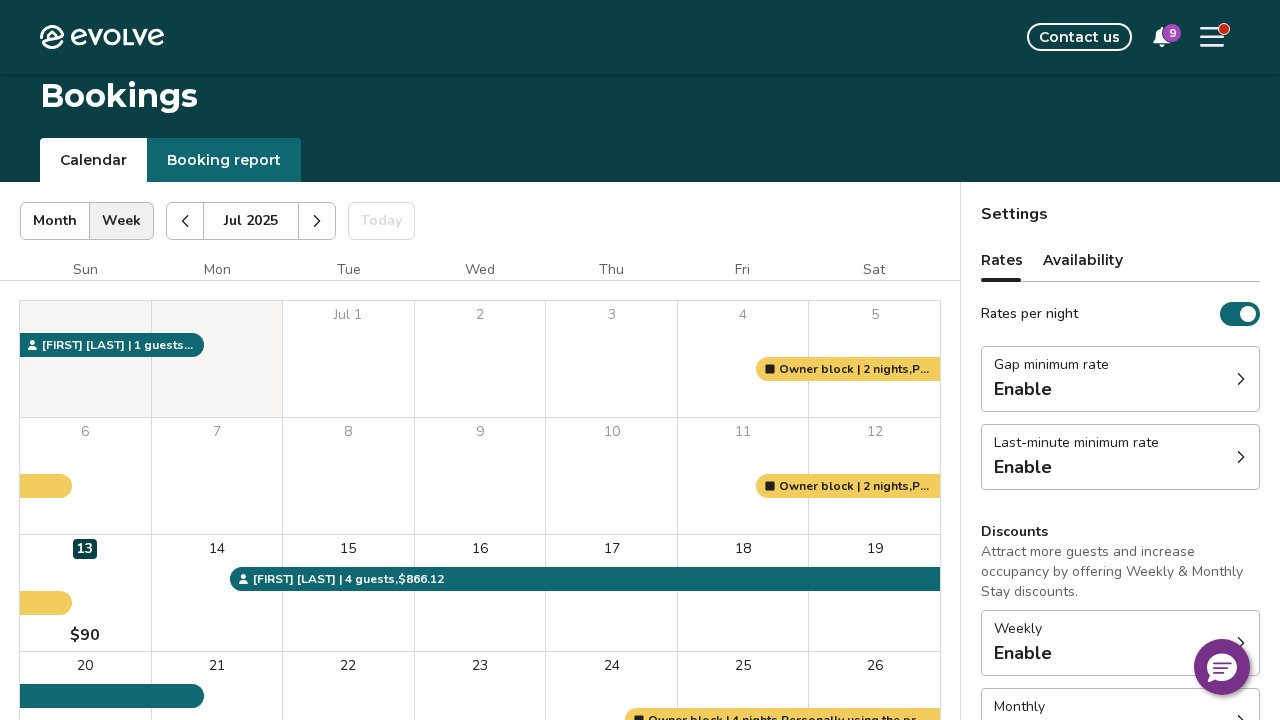 scroll, scrollTop: 314, scrollLeft: 0, axis: vertical 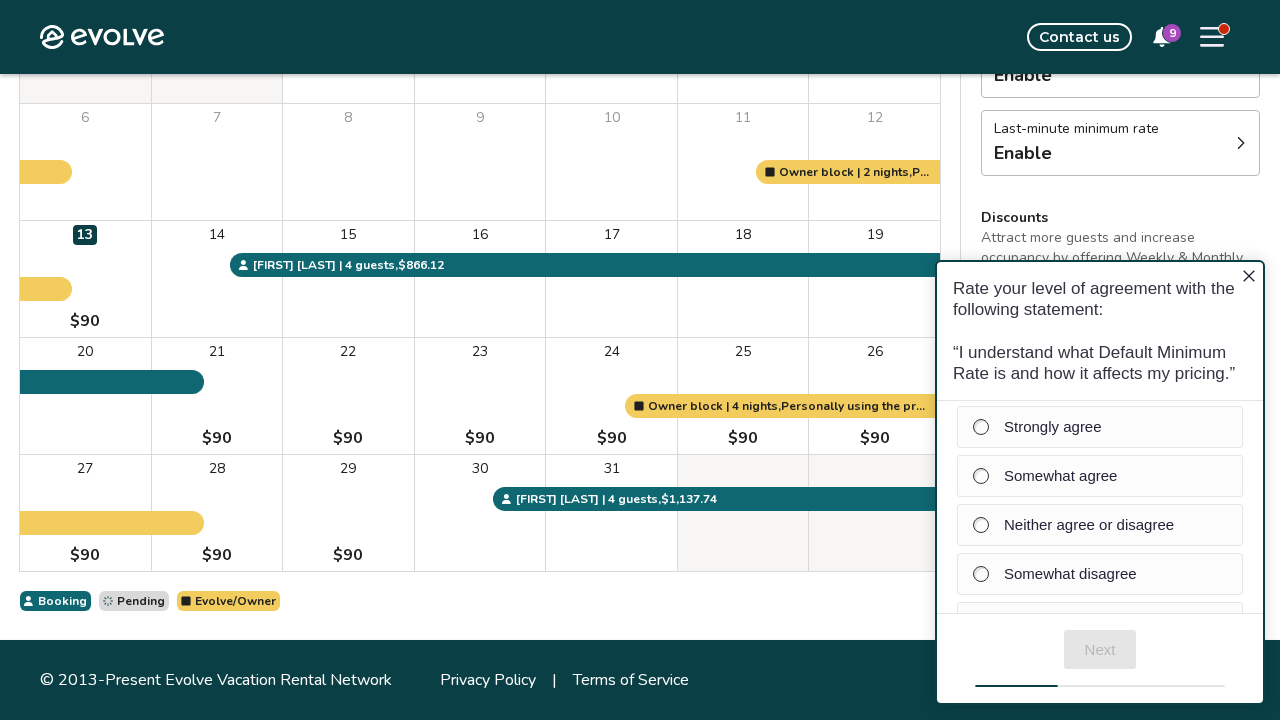 click 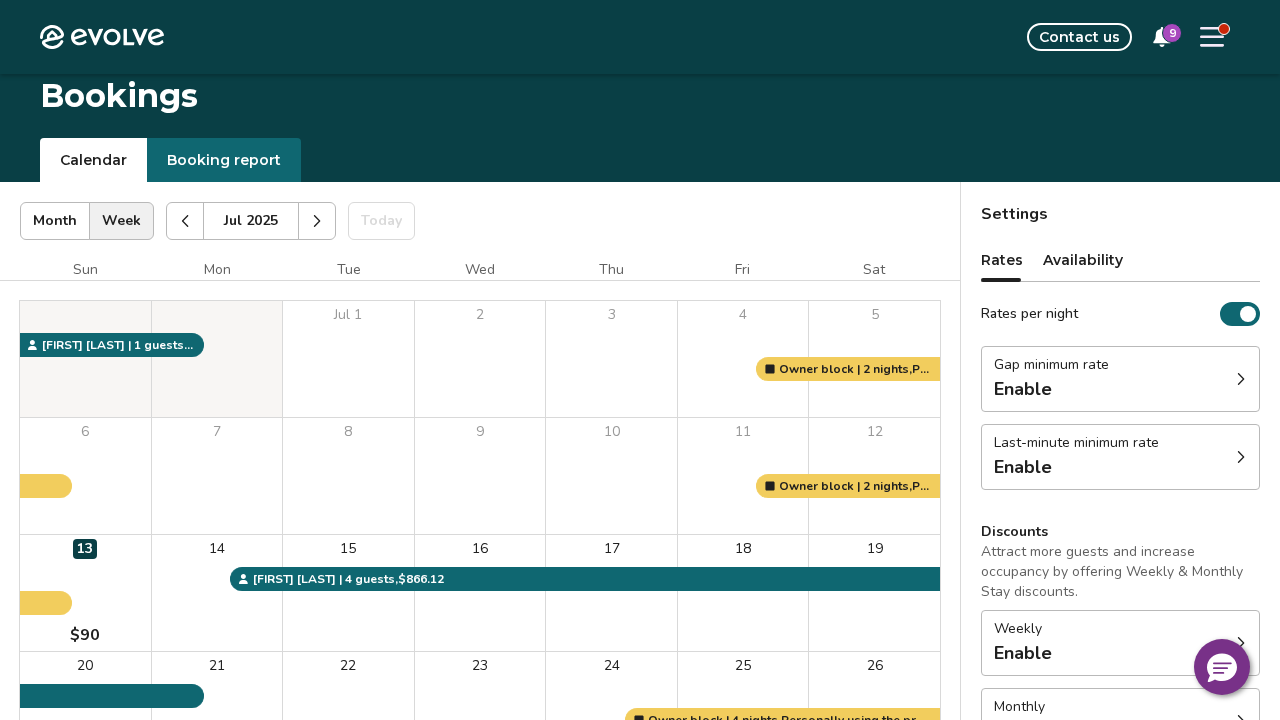 scroll, scrollTop: 314, scrollLeft: 0, axis: vertical 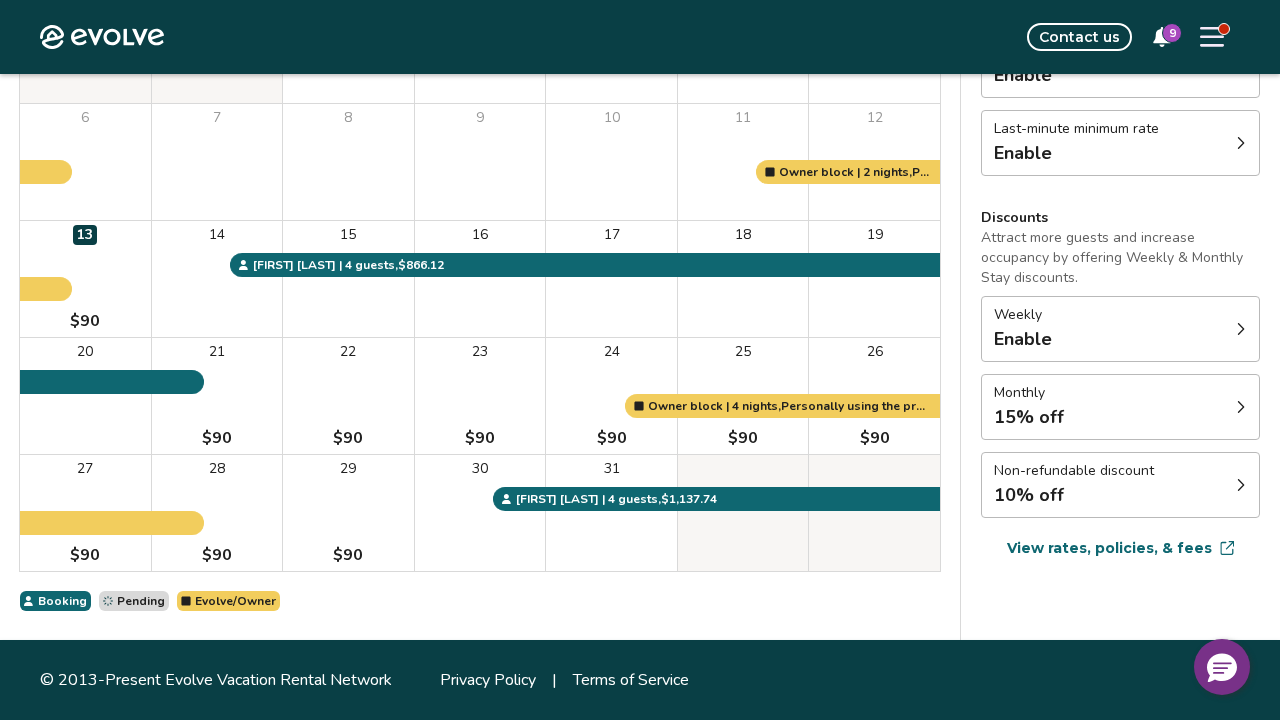 click on "View rates, policies, & fees" at bounding box center (1109, 548) 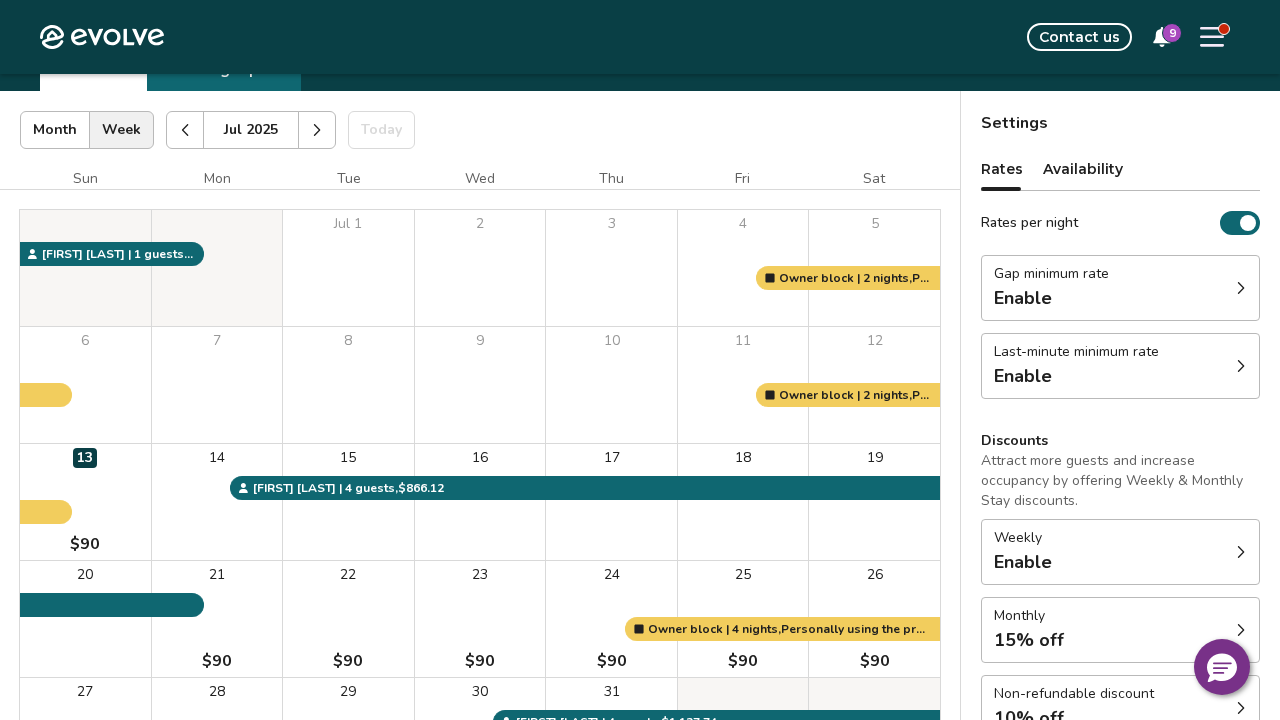 scroll, scrollTop: 93, scrollLeft: 0, axis: vertical 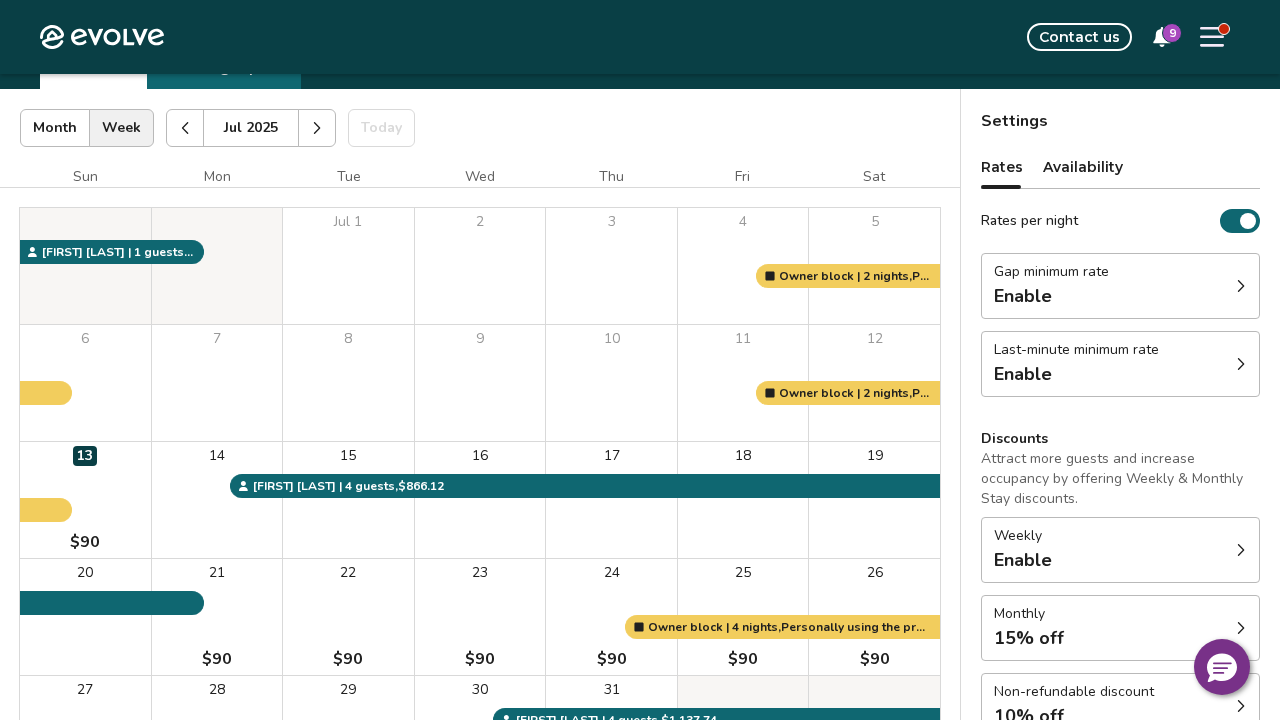 click on "Availability" at bounding box center (1083, 167) 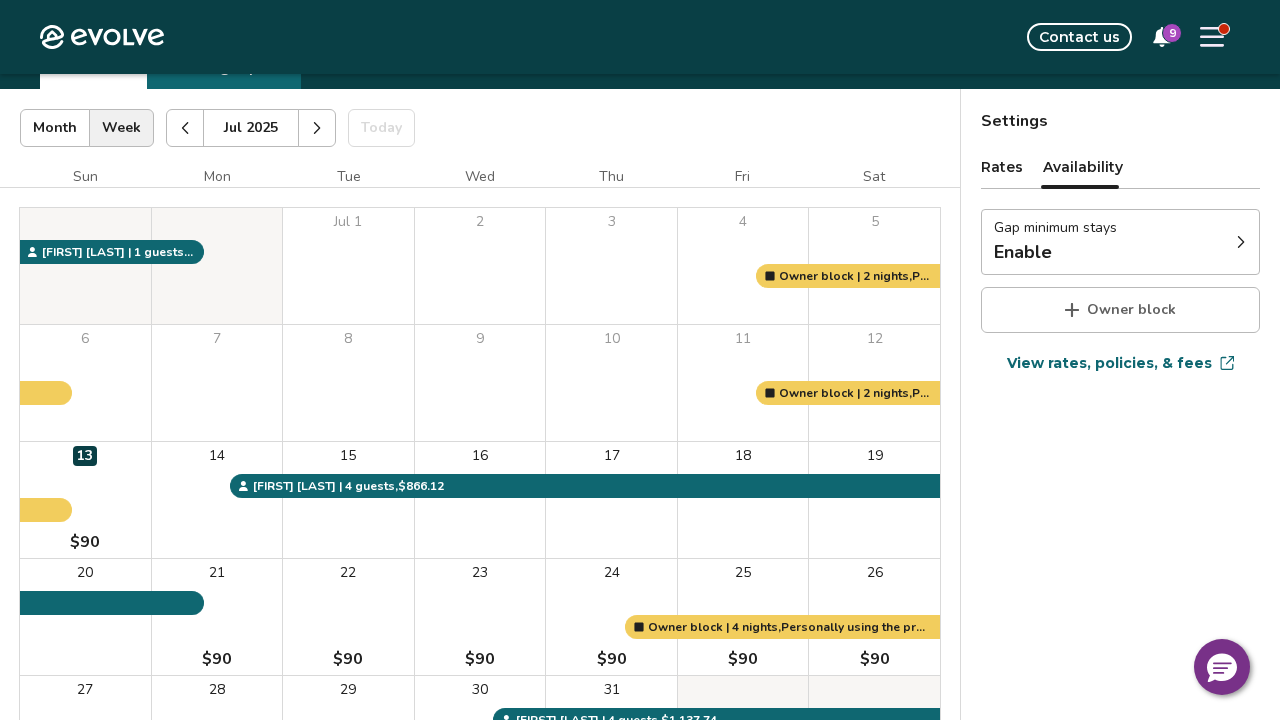 click on "Rates" at bounding box center [1002, 167] 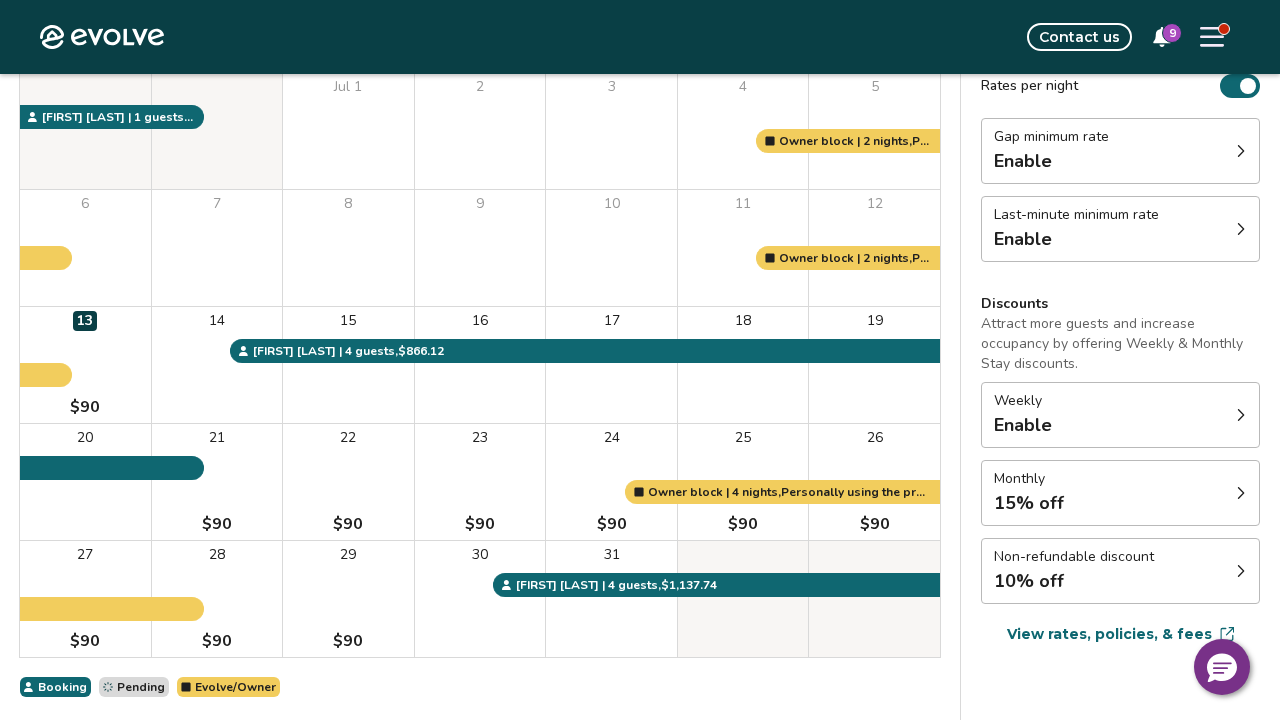 scroll, scrollTop: 314, scrollLeft: 0, axis: vertical 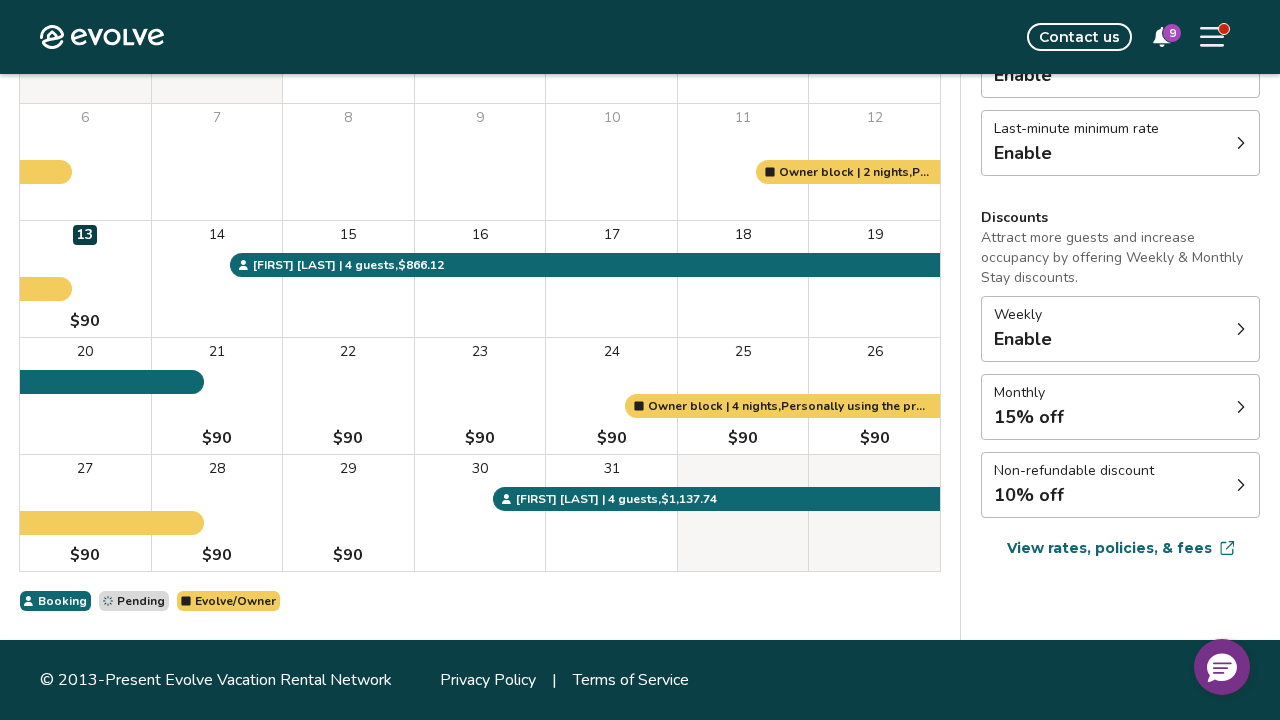 click on "View rates, policies, & fees" at bounding box center (1109, 548) 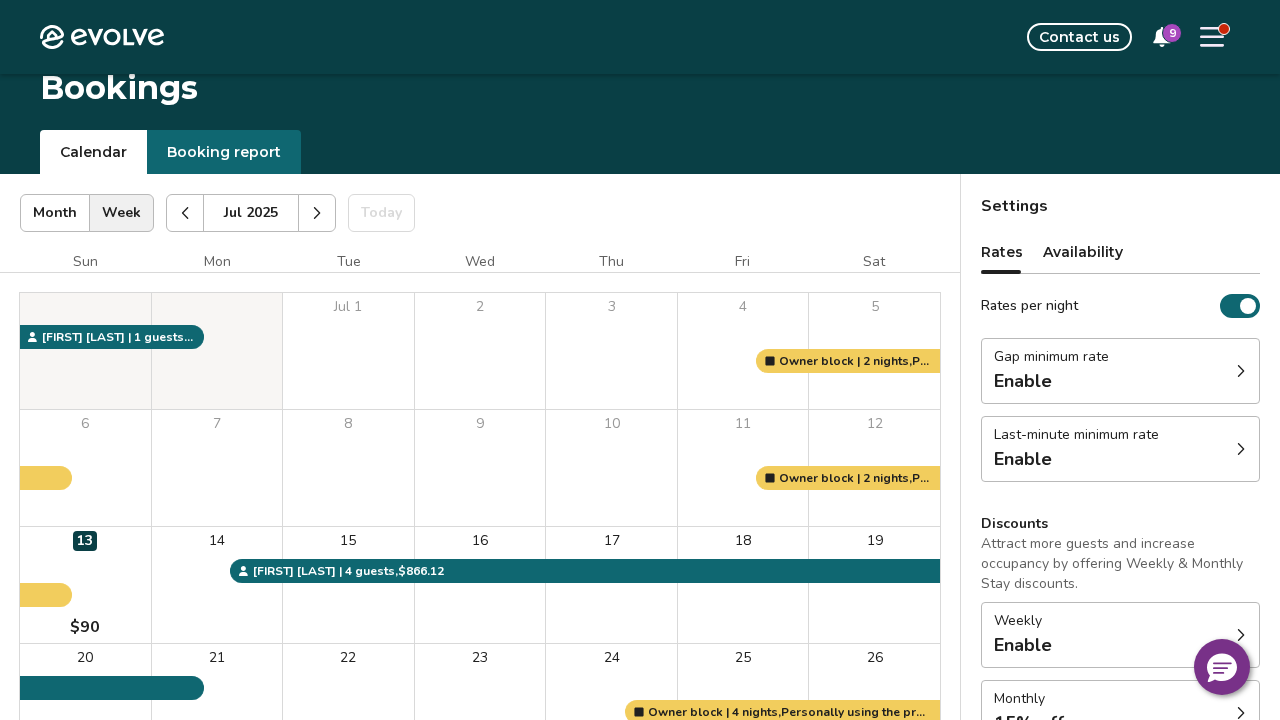 scroll, scrollTop: 0, scrollLeft: 0, axis: both 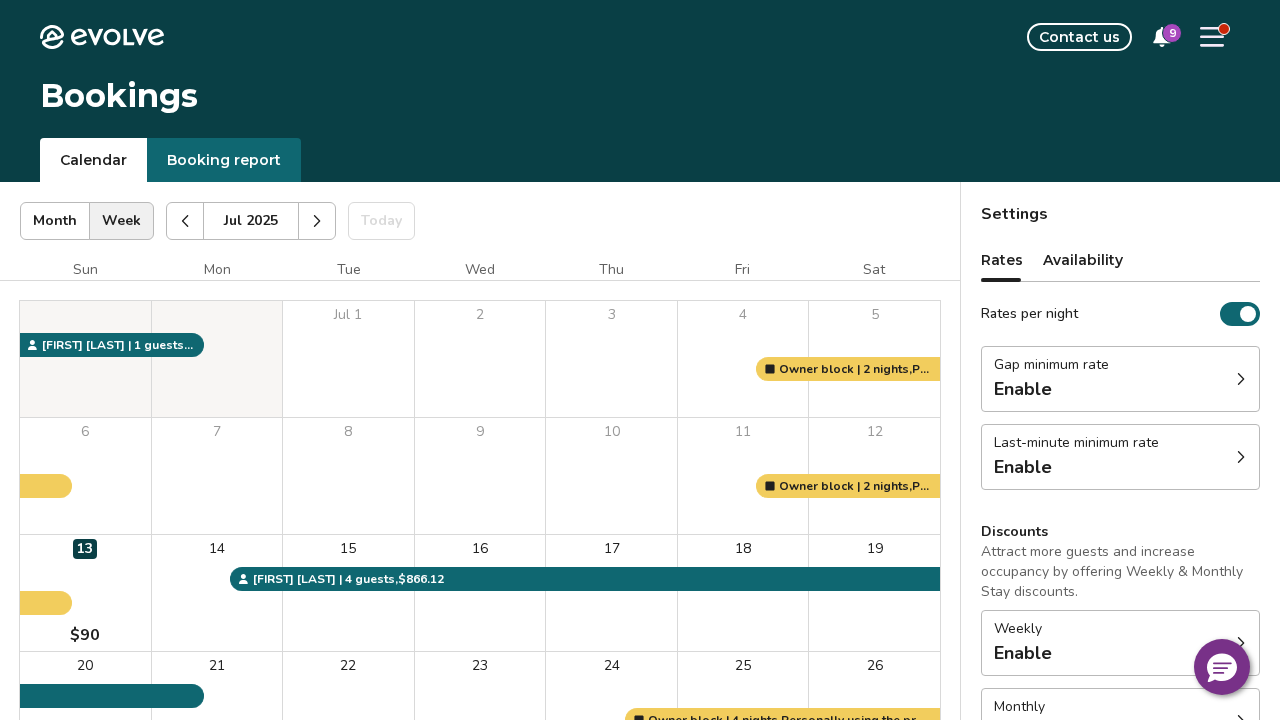 click at bounding box center [317, 221] 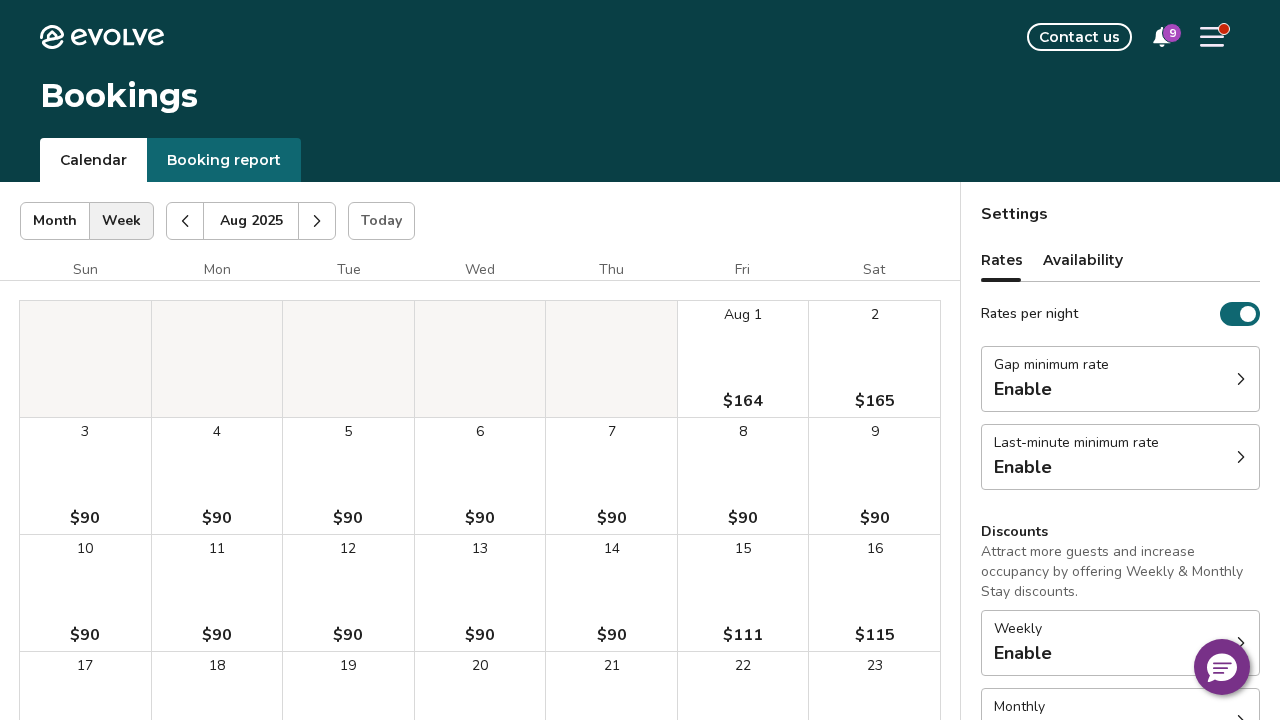 click at bounding box center (317, 221) 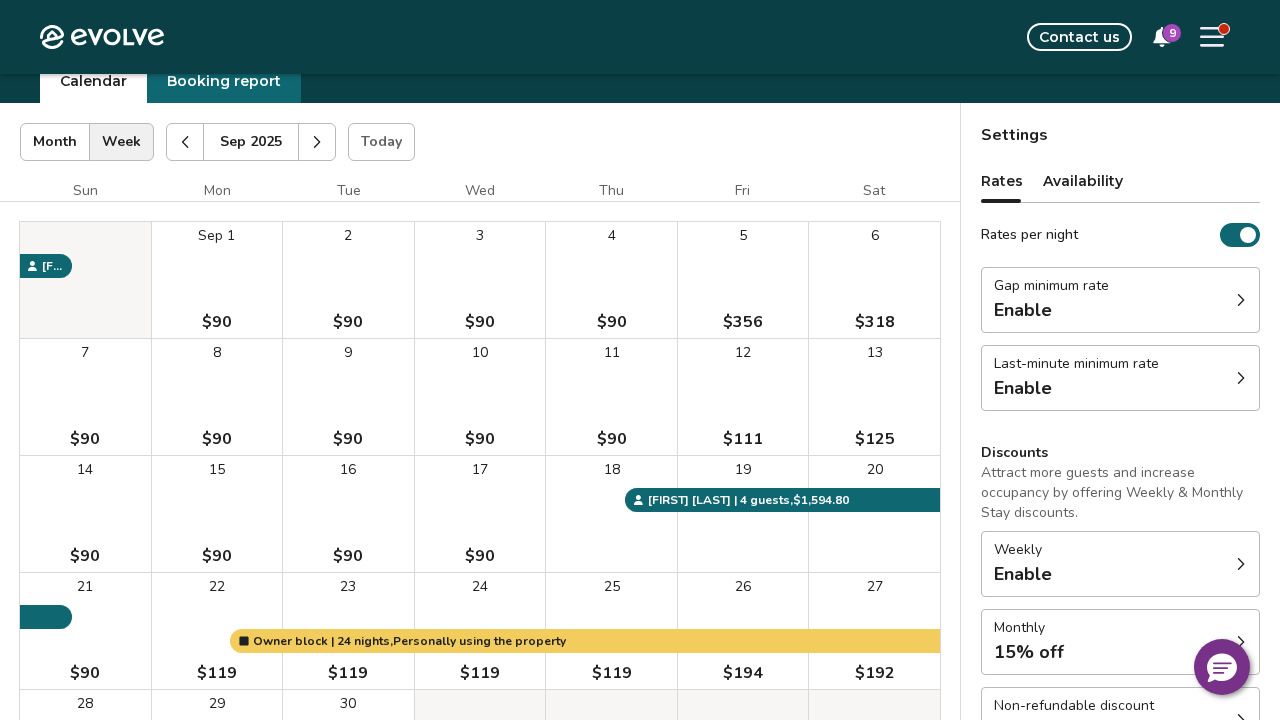 scroll, scrollTop: 0, scrollLeft: 0, axis: both 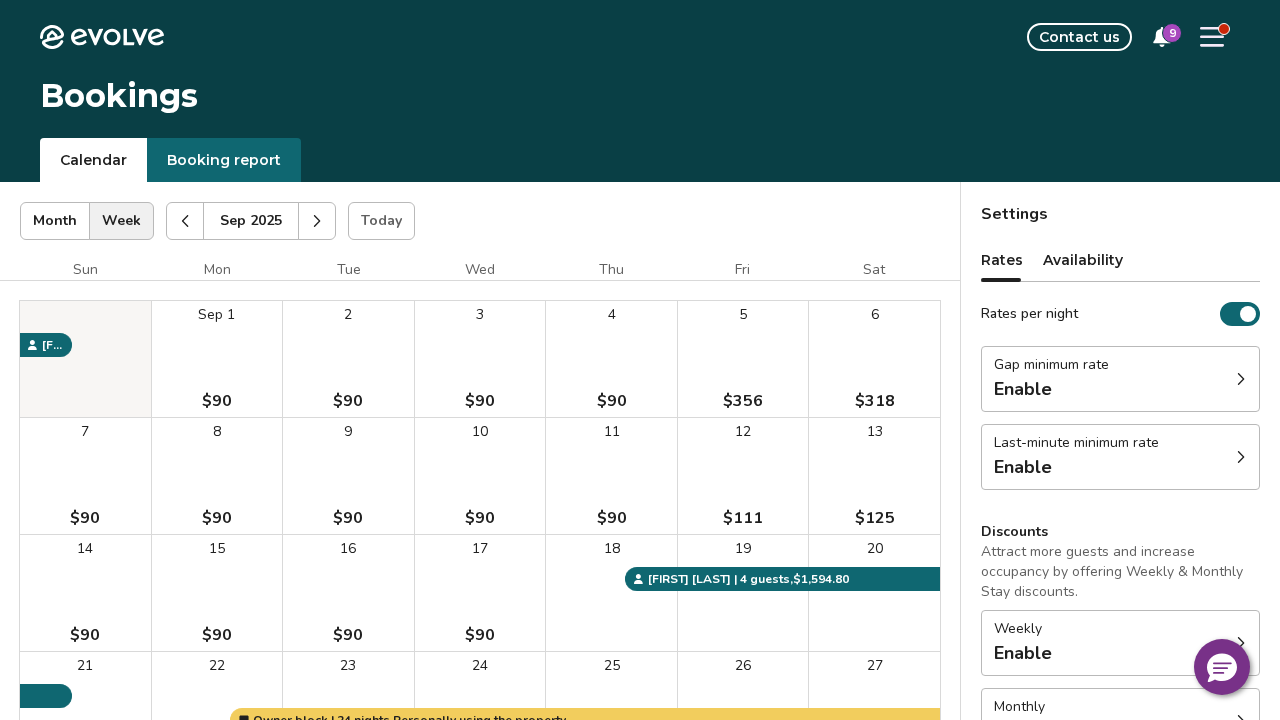 click 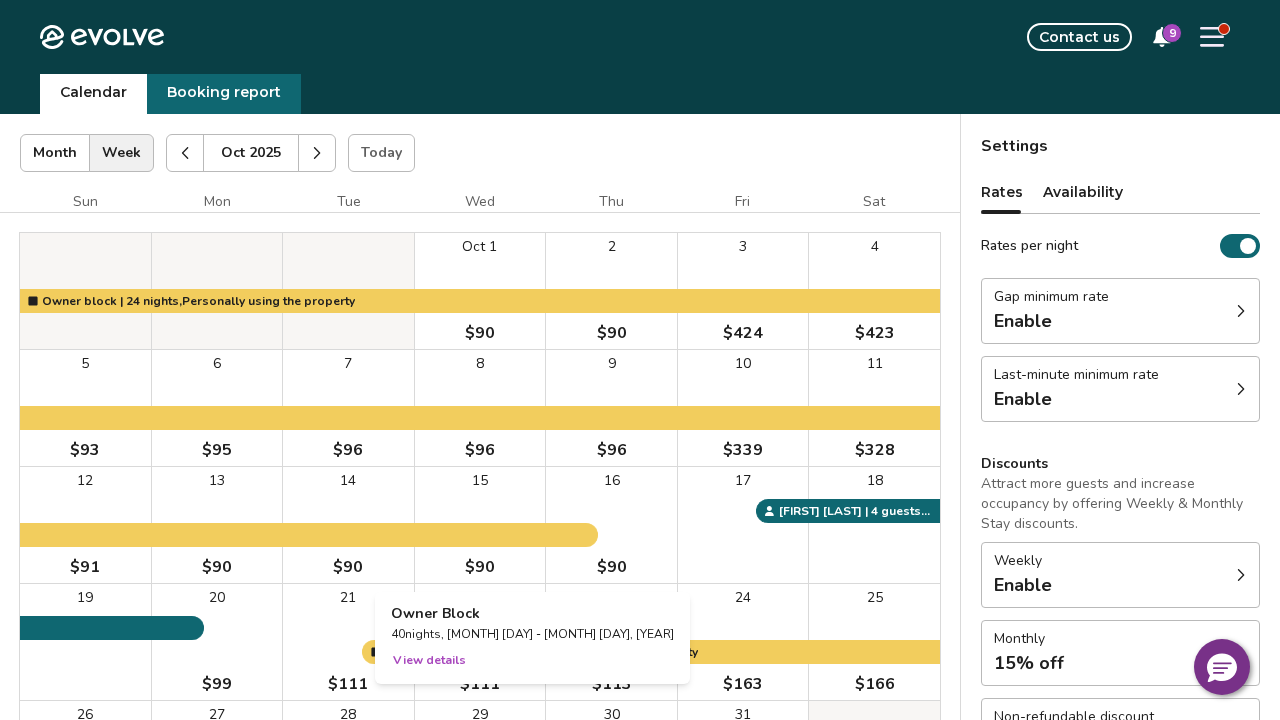 scroll, scrollTop: 0, scrollLeft: 0, axis: both 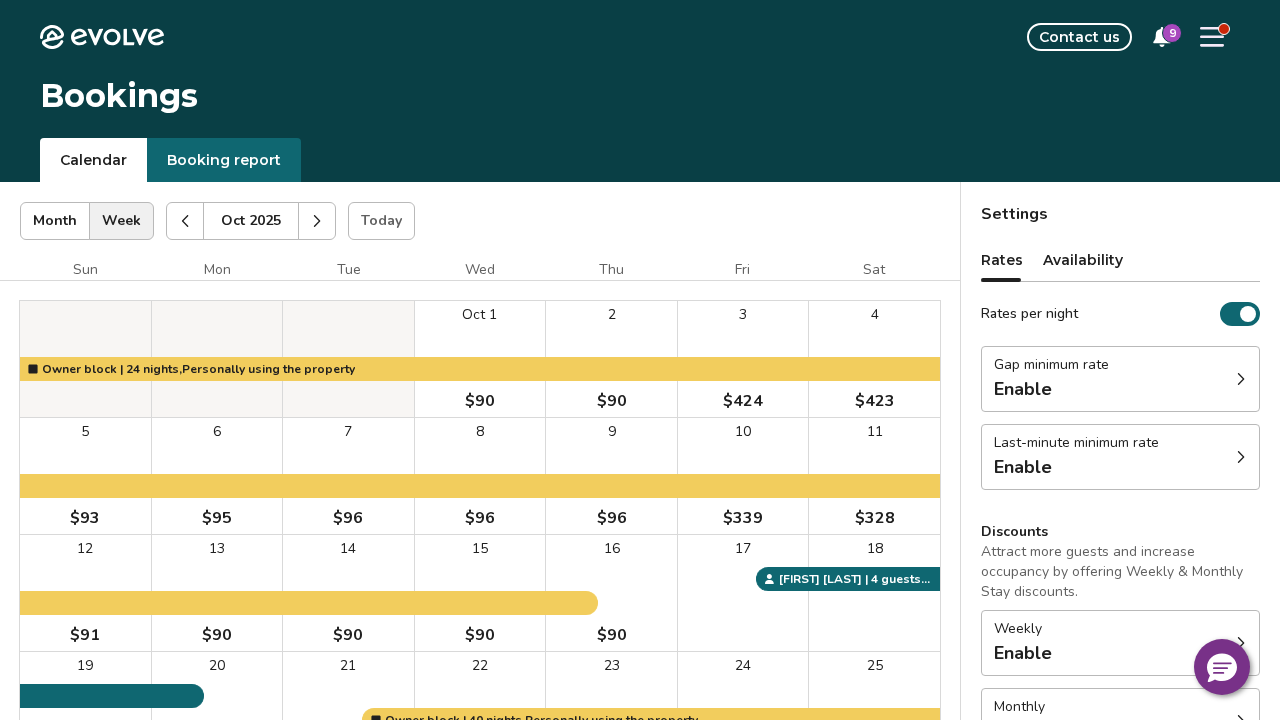 click 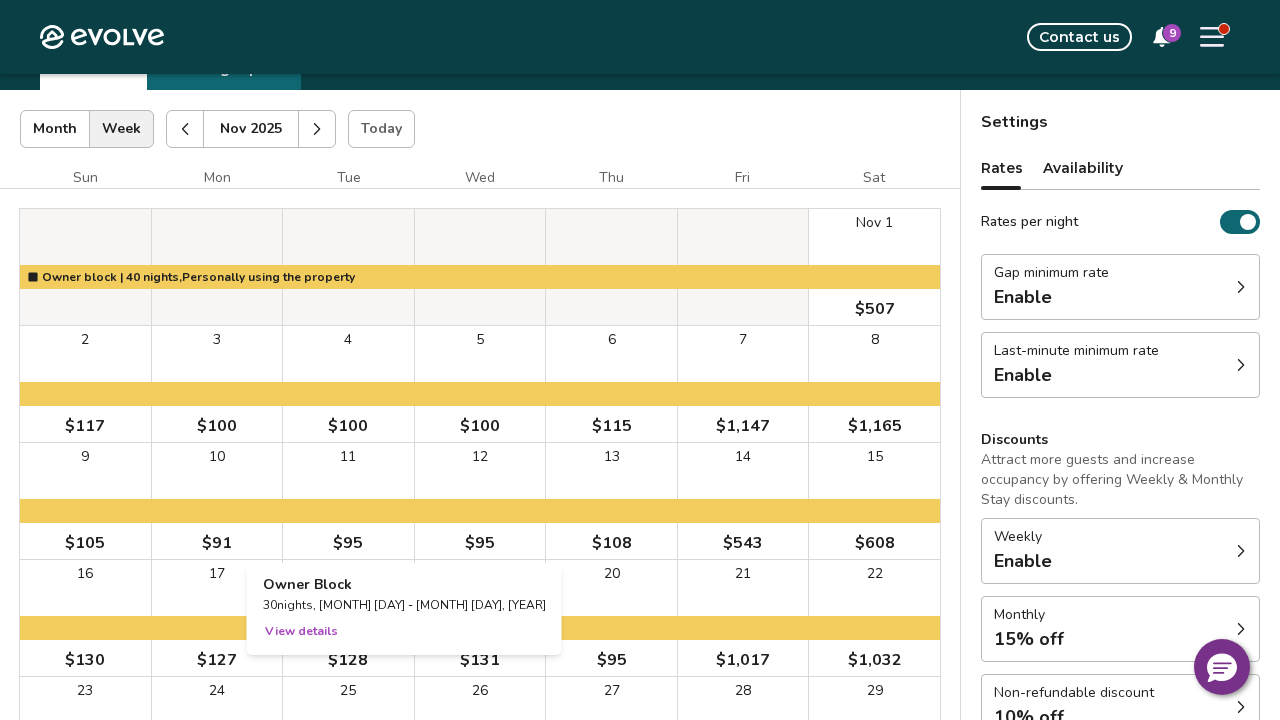 scroll, scrollTop: 0, scrollLeft: 0, axis: both 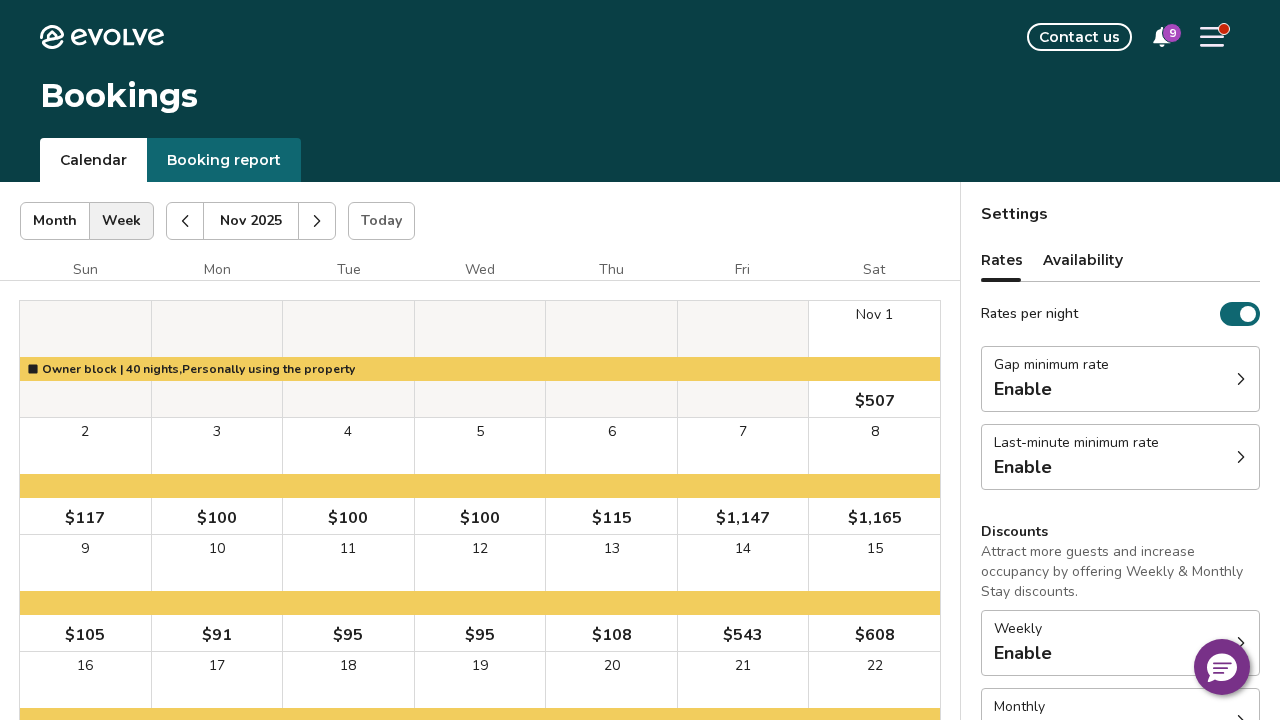 click at bounding box center (317, 221) 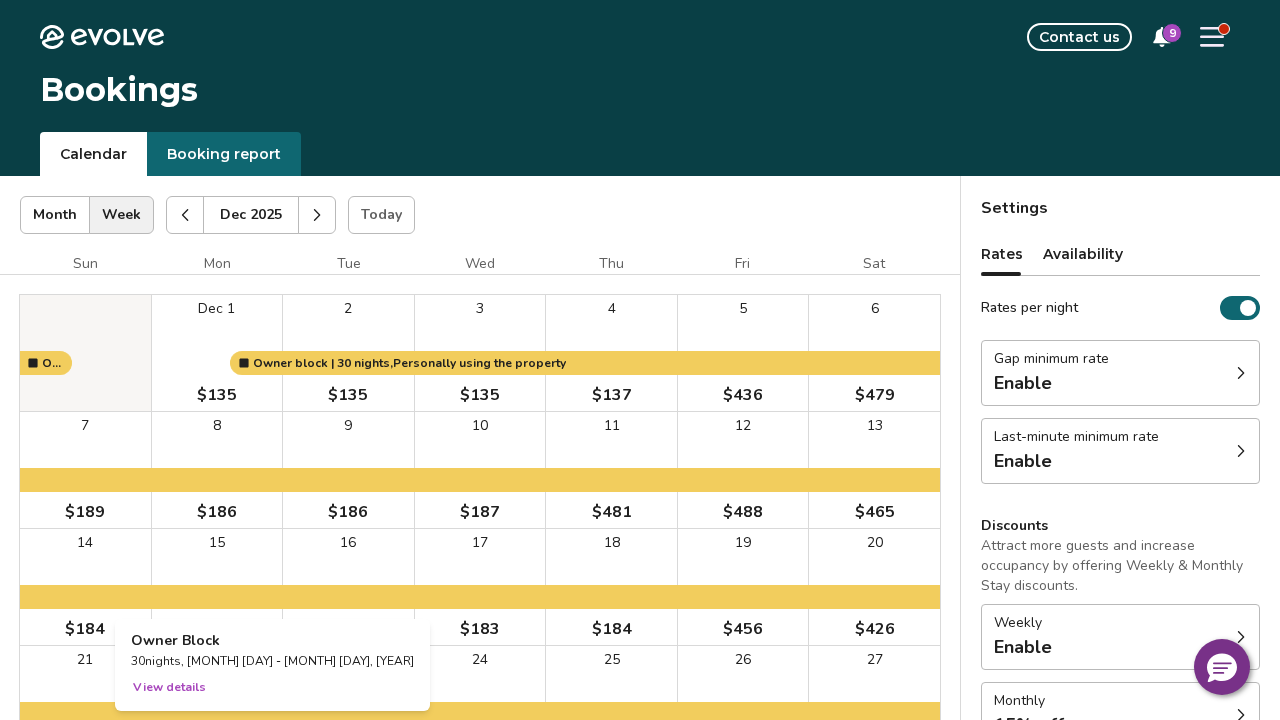 scroll, scrollTop: 0, scrollLeft: 0, axis: both 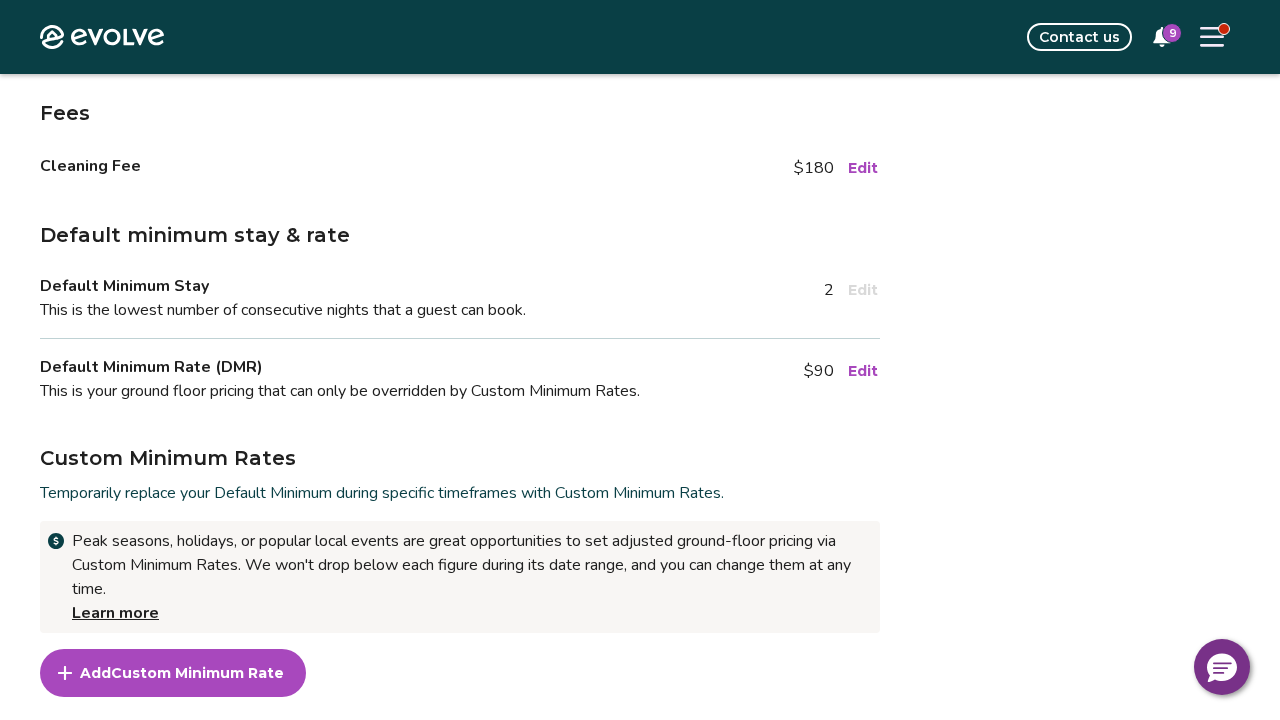 click on "Edit" at bounding box center [863, 371] 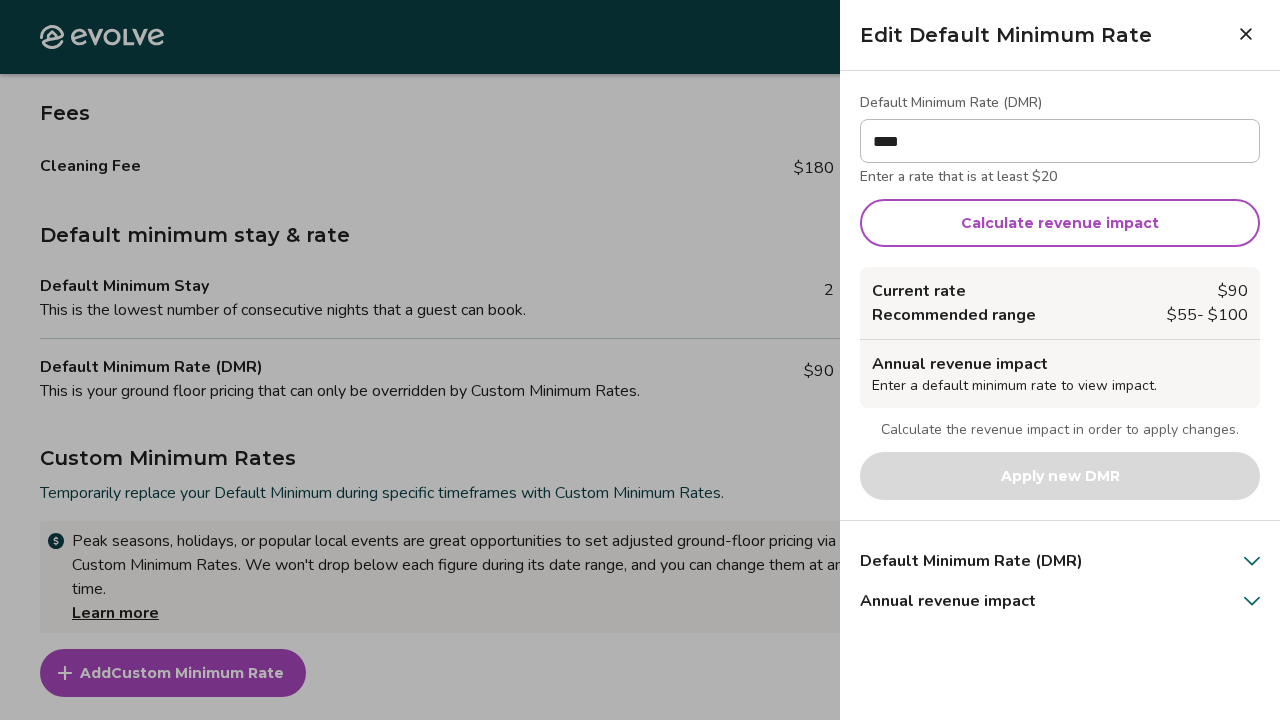 type on "****" 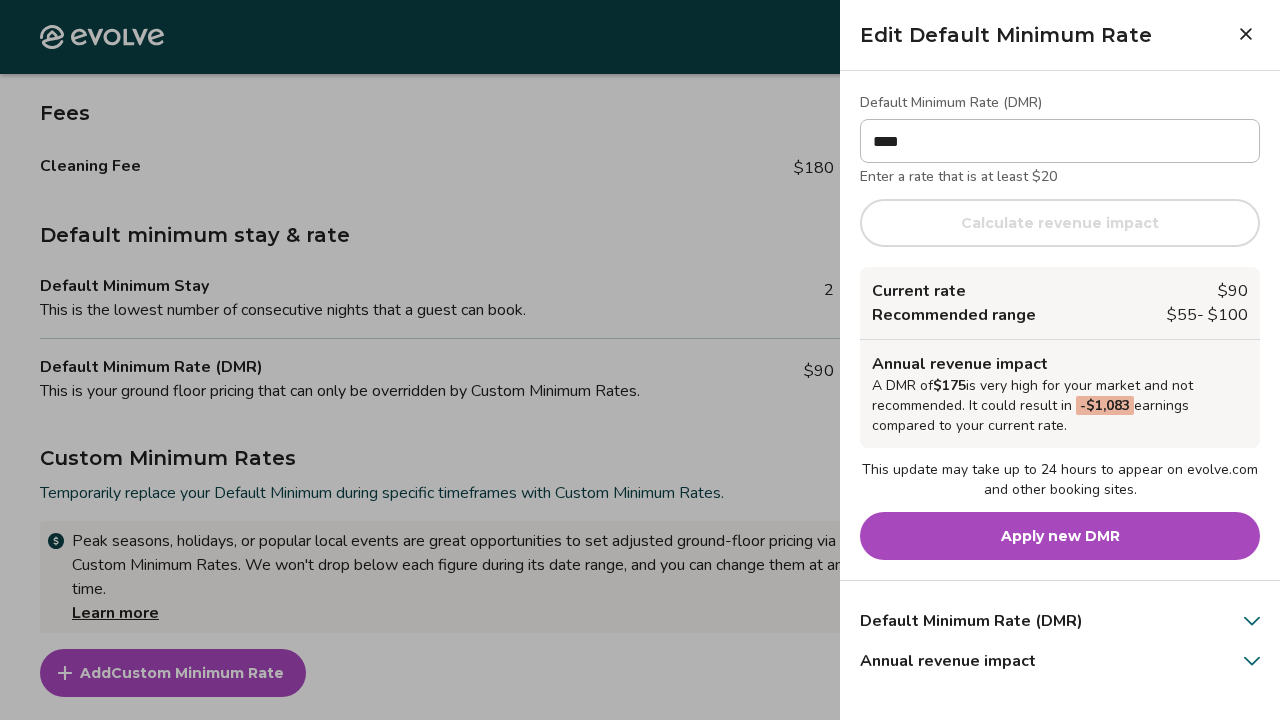 drag, startPoint x: 876, startPoint y: 363, endPoint x: 1077, endPoint y: 438, distance: 214.53671 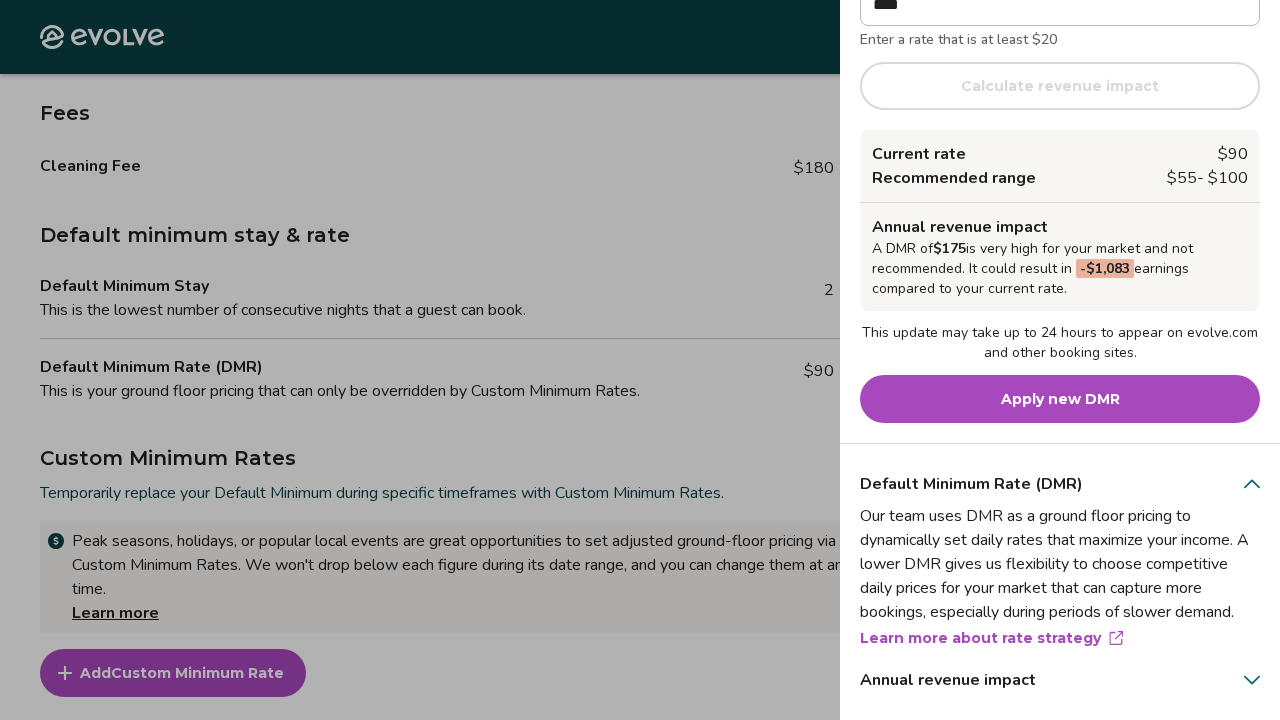 scroll, scrollTop: 137, scrollLeft: 0, axis: vertical 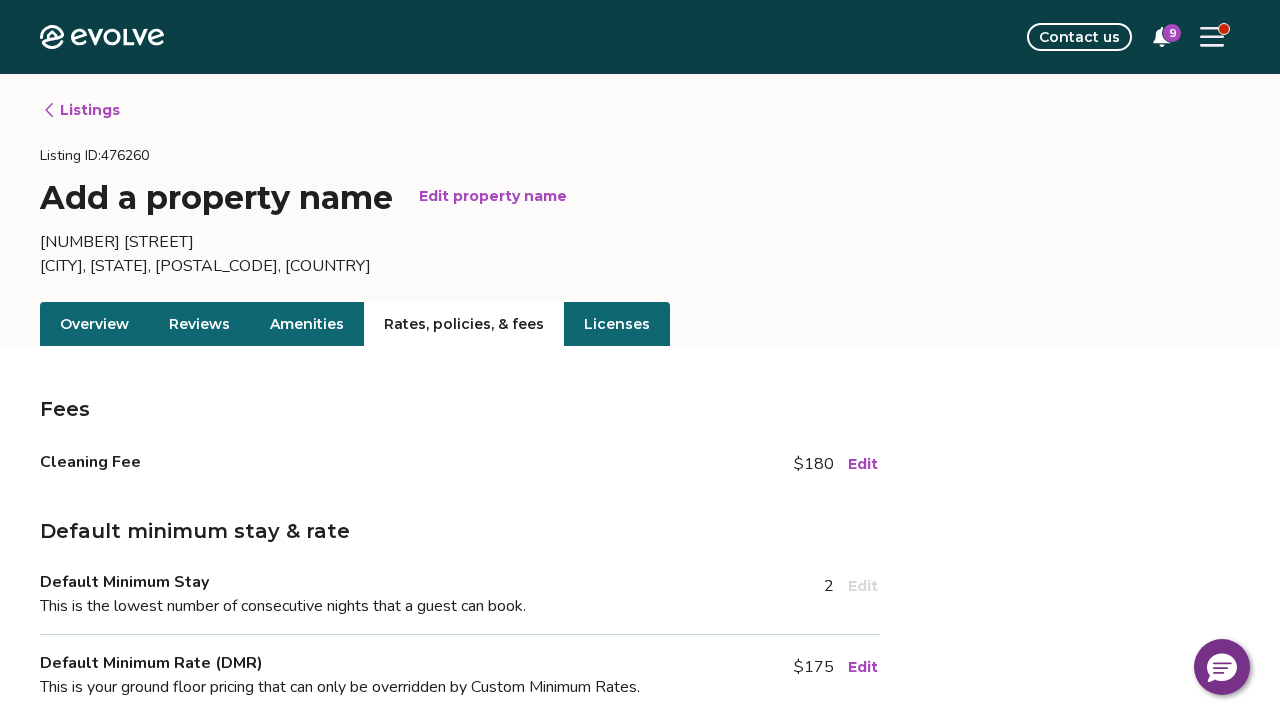click 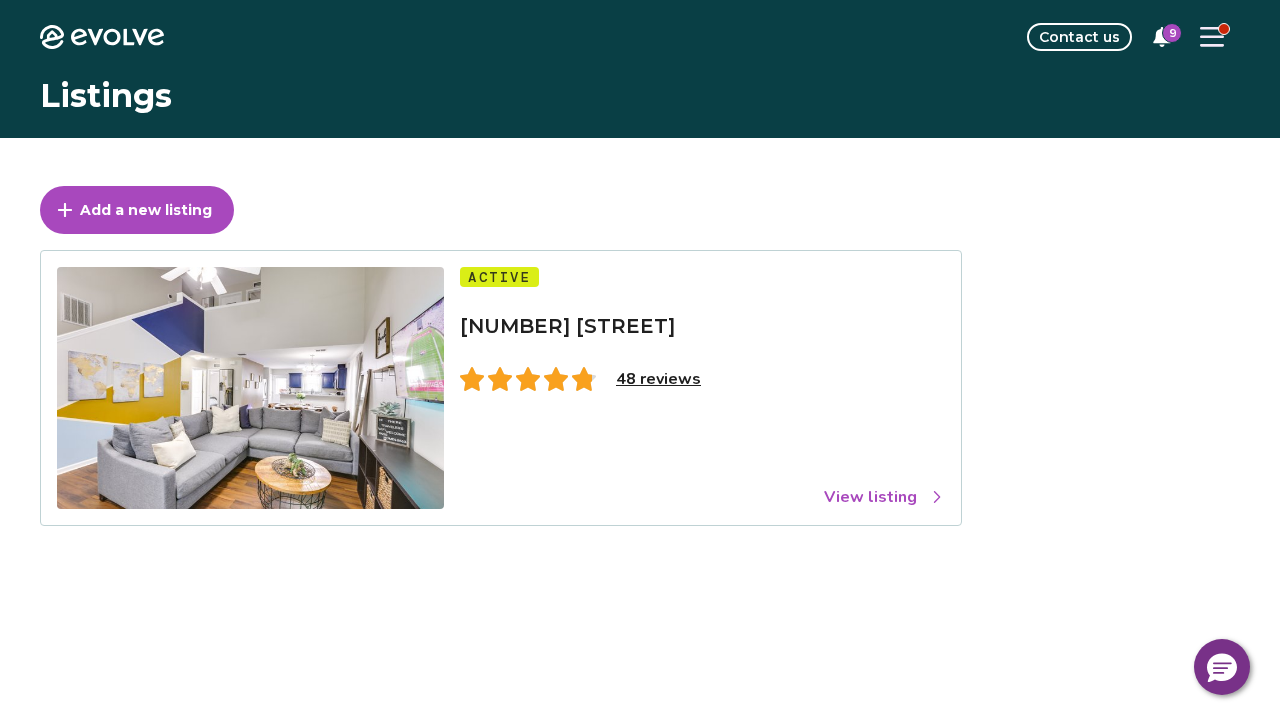 click at bounding box center (1224, 29) 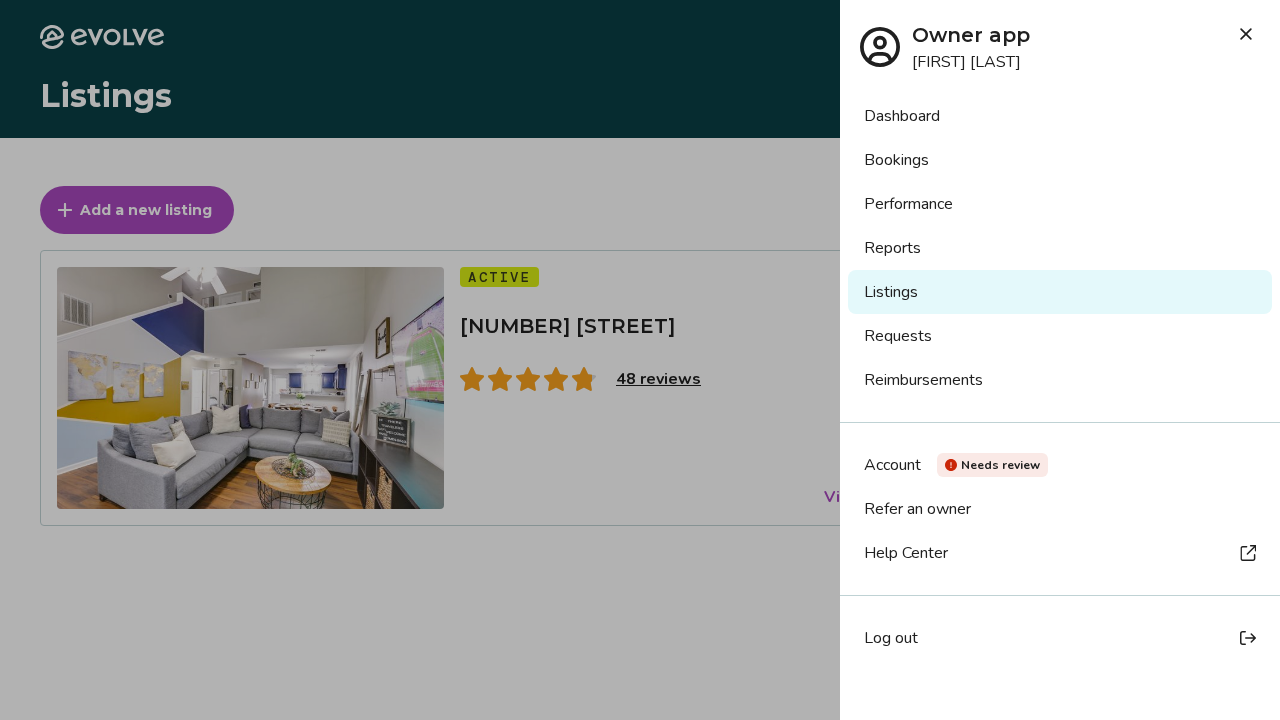 click on "Dashboard" at bounding box center (1060, 116) 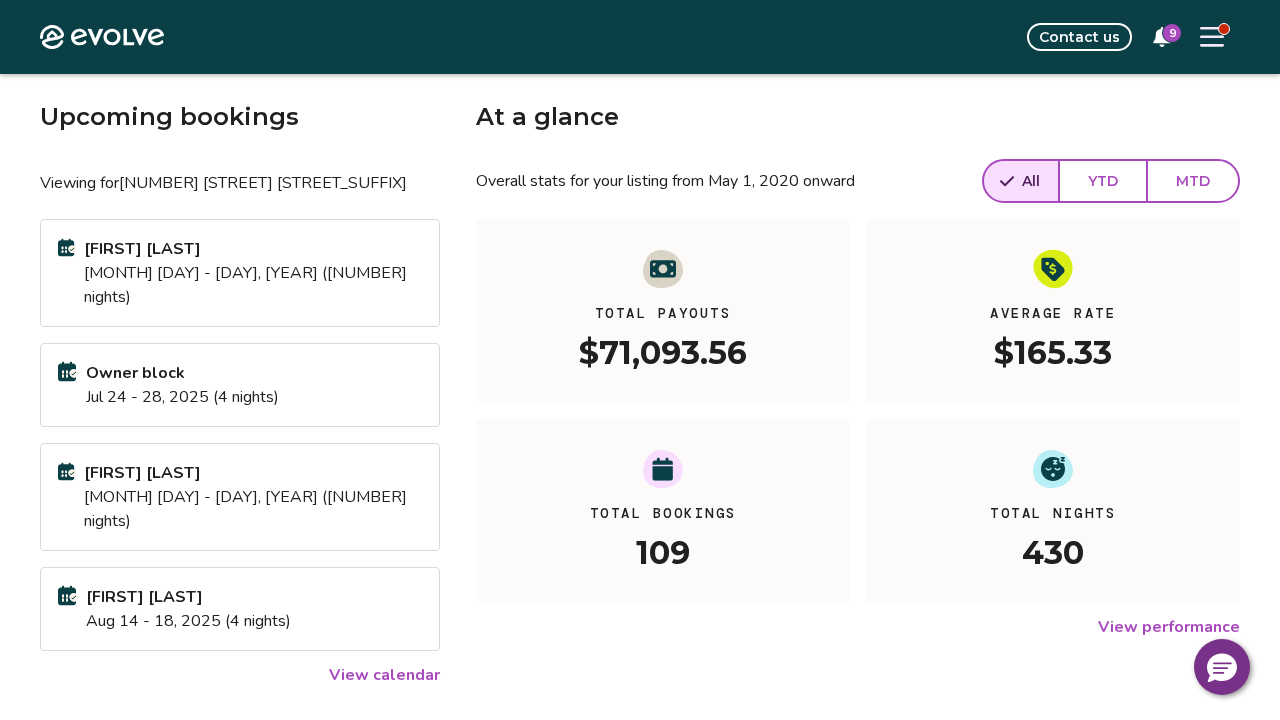 scroll, scrollTop: 0, scrollLeft: 0, axis: both 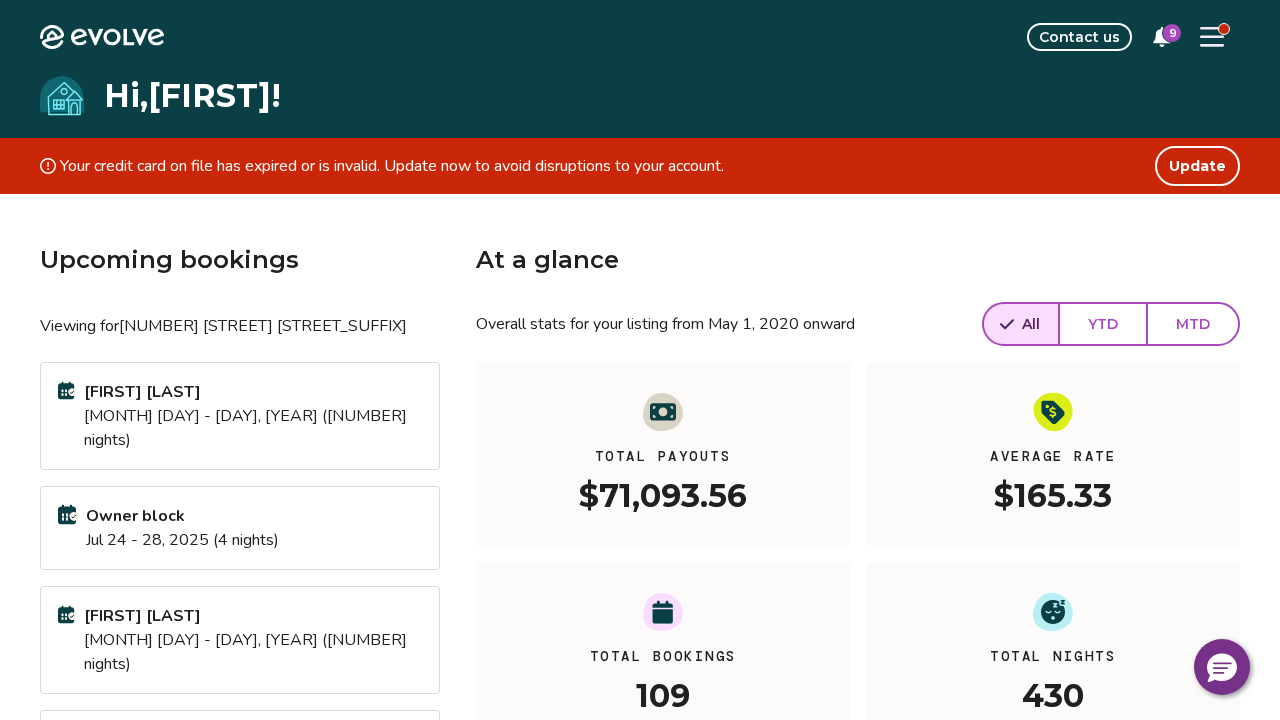 click at bounding box center [1212, 37] 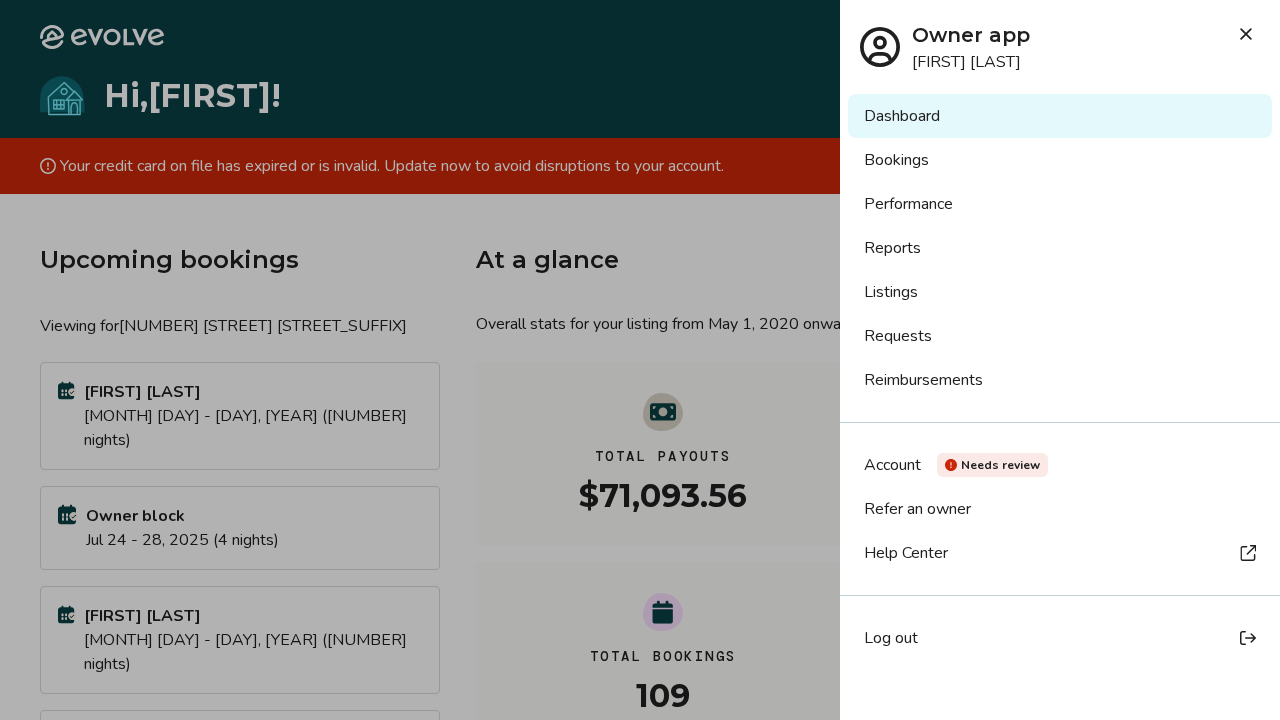 click on "Bookings" at bounding box center (1060, 160) 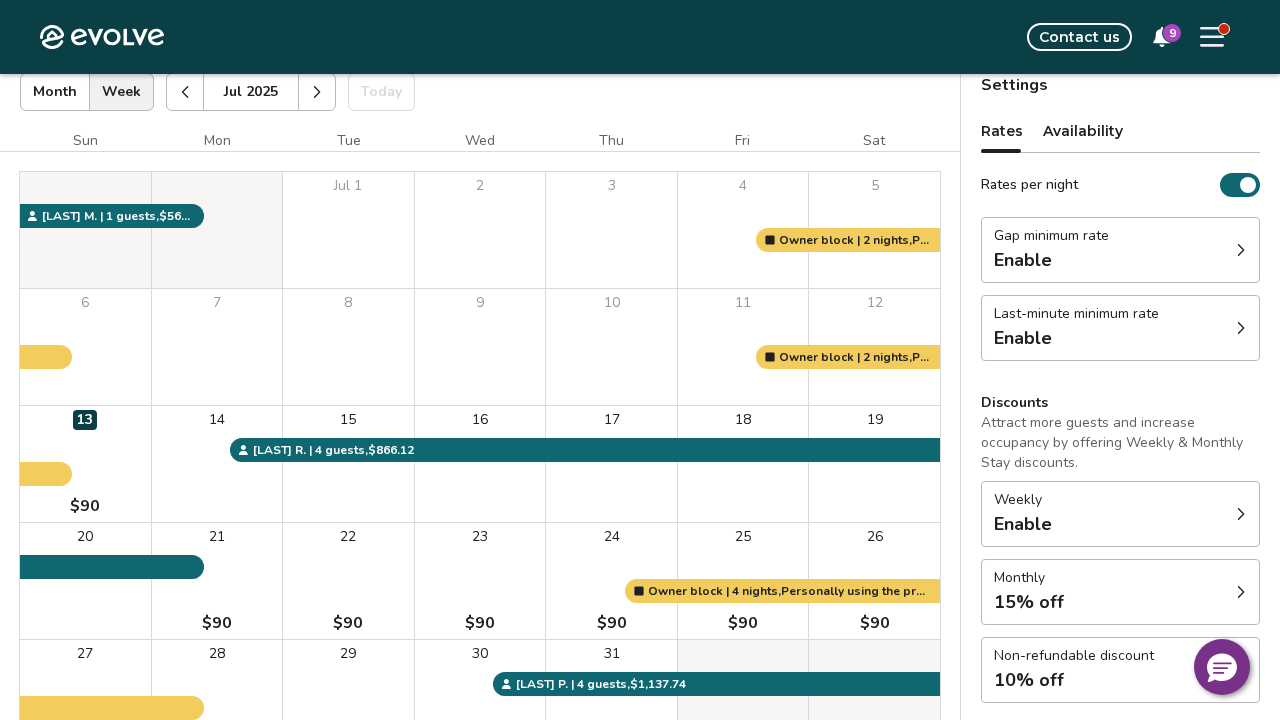 scroll, scrollTop: 0, scrollLeft: 0, axis: both 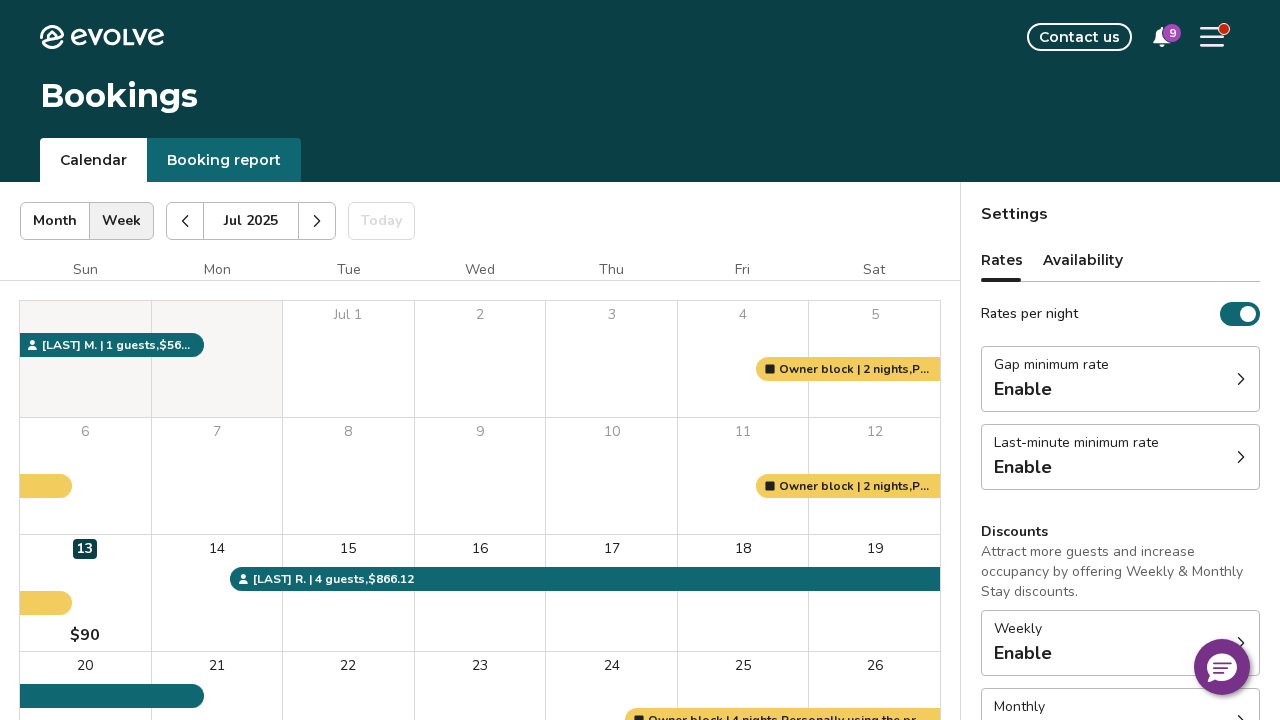 click 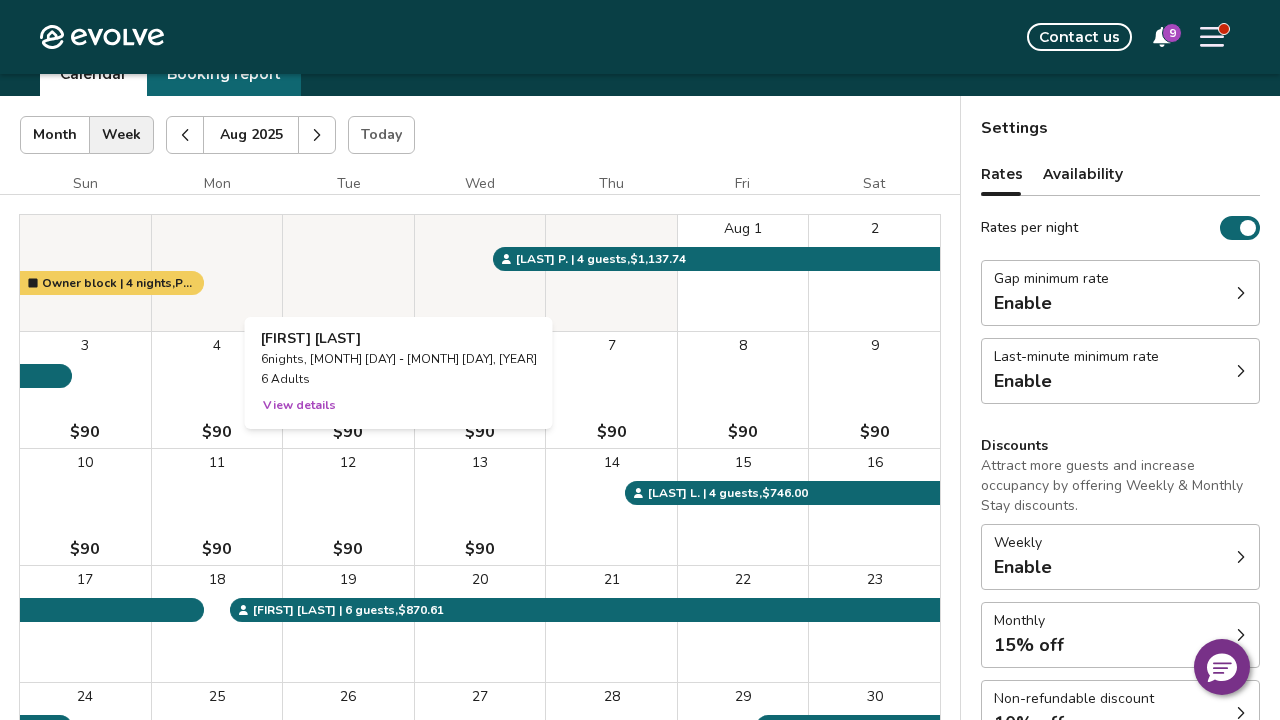 scroll, scrollTop: 0, scrollLeft: 0, axis: both 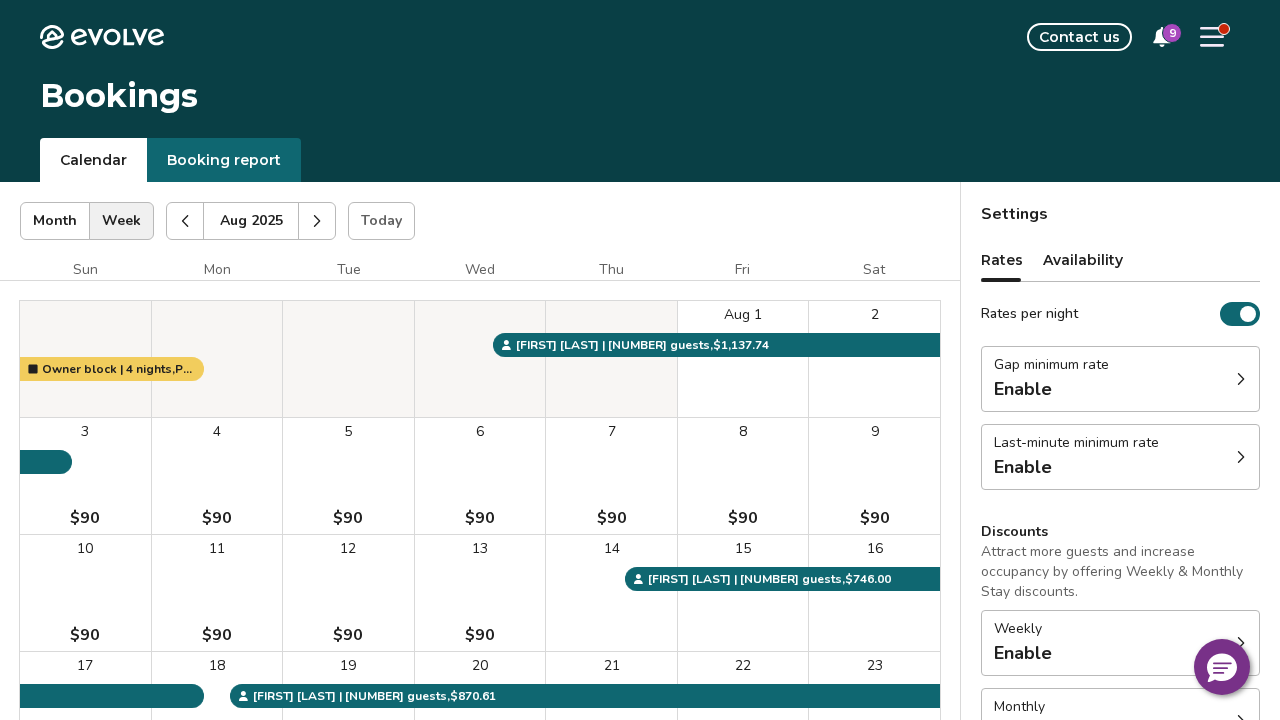 click at bounding box center [317, 221] 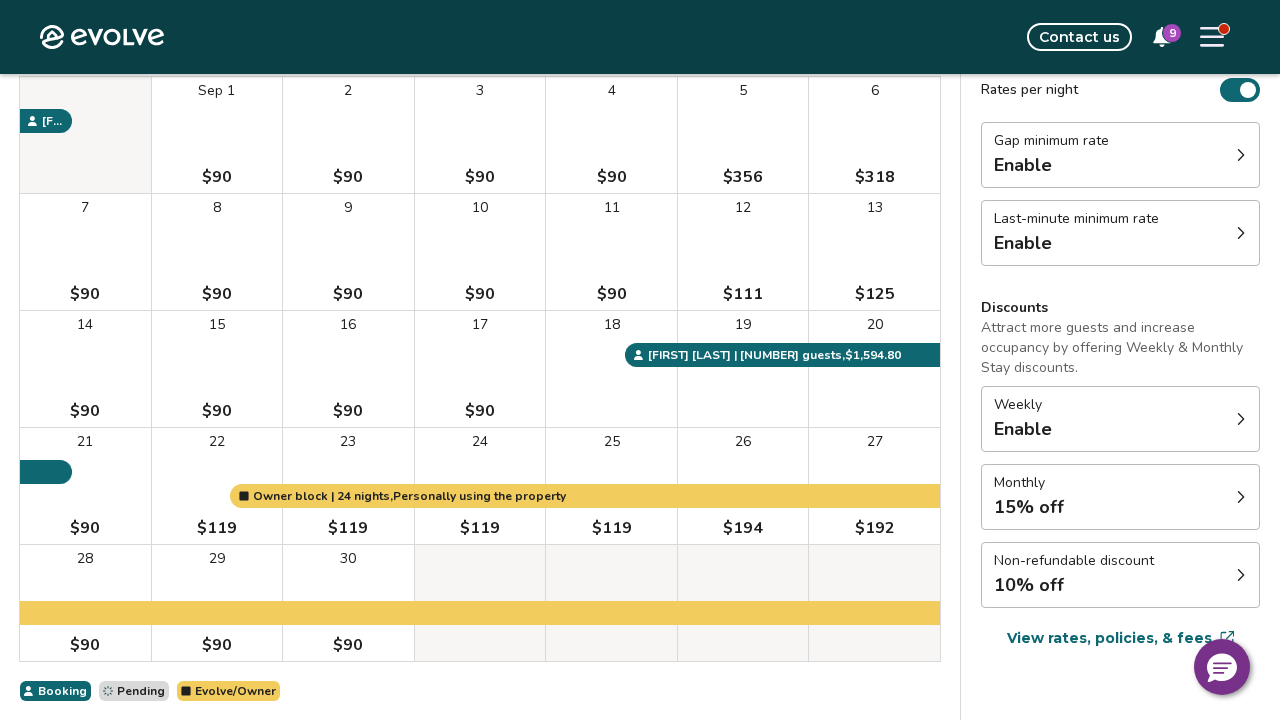 scroll, scrollTop: 314, scrollLeft: 0, axis: vertical 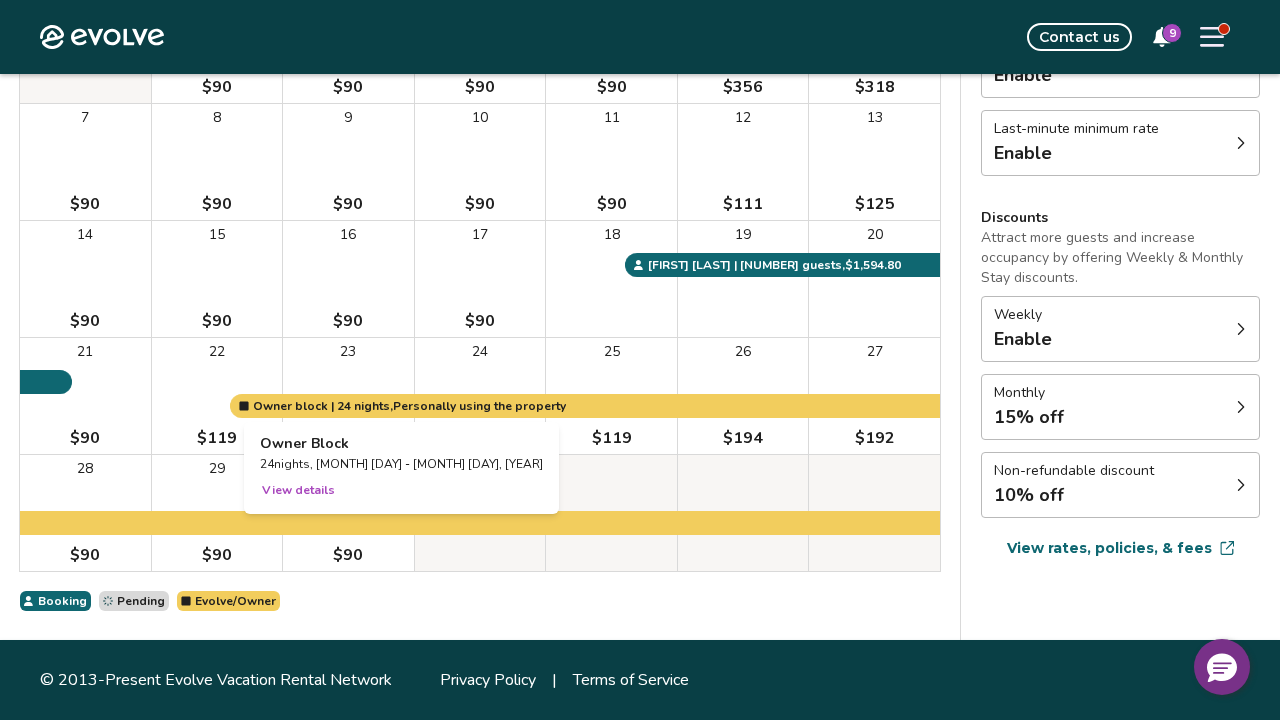 click at bounding box center (348, 396) 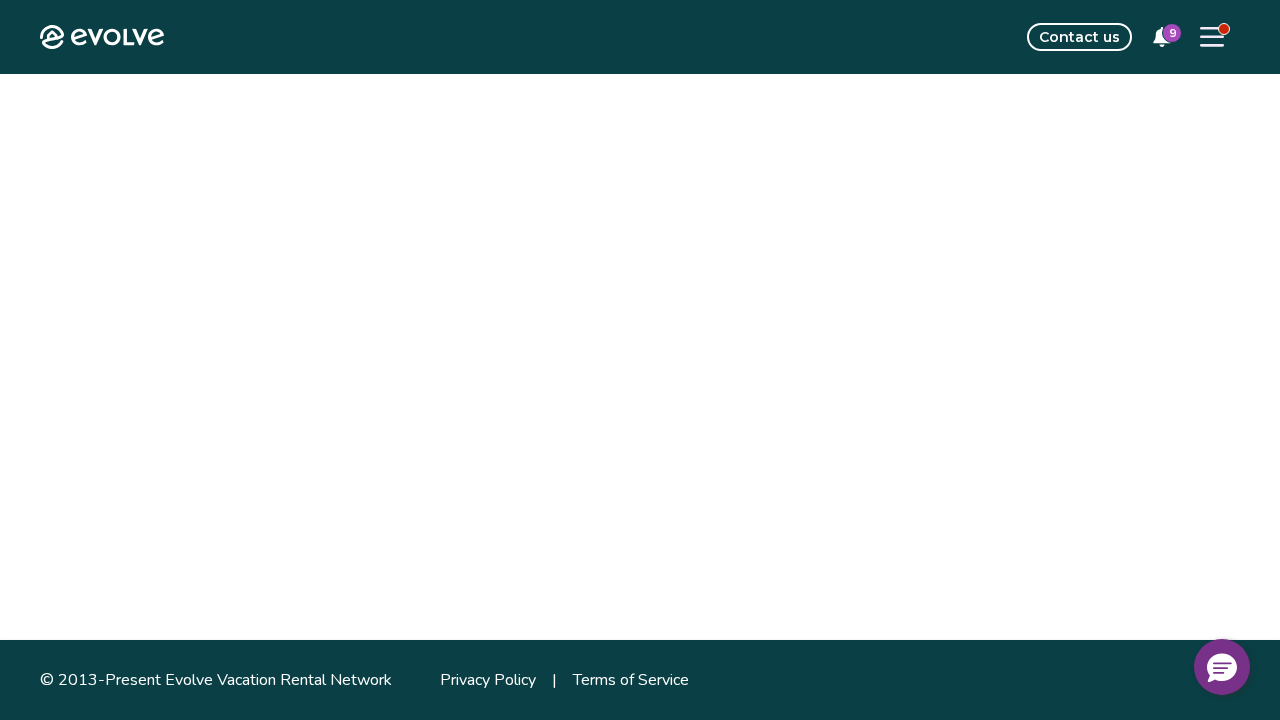 scroll, scrollTop: 0, scrollLeft: 0, axis: both 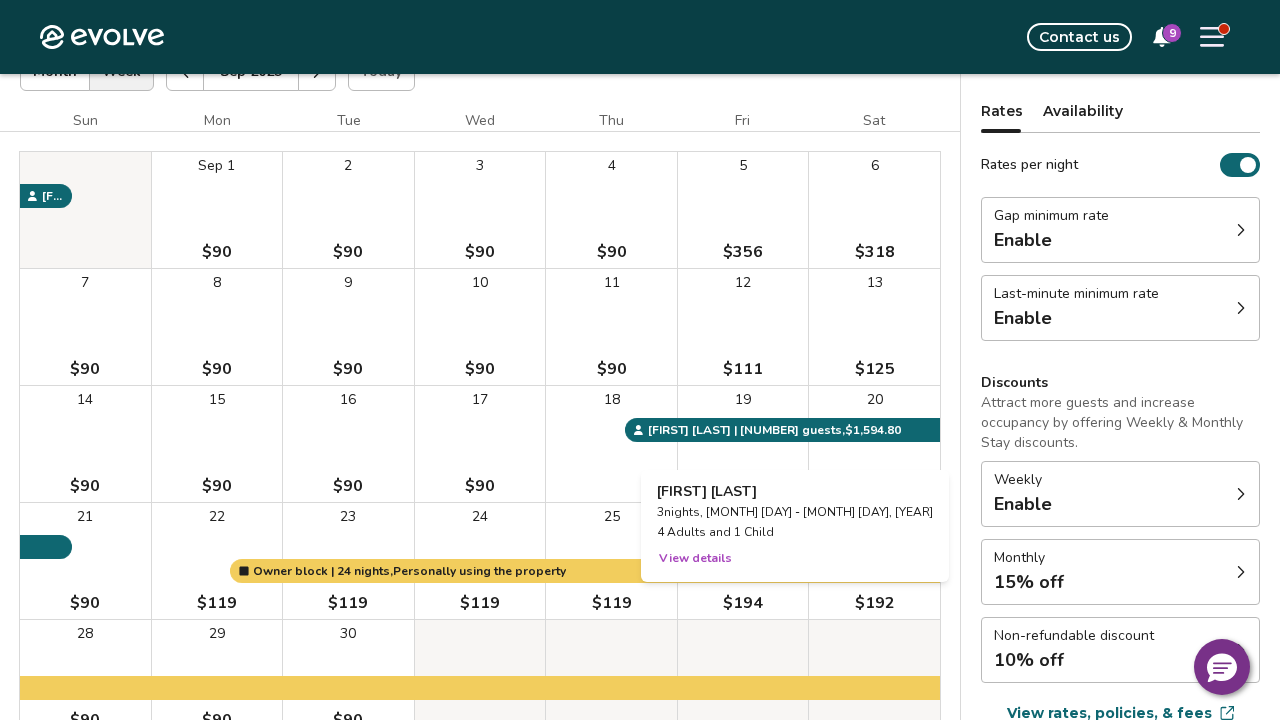 click on "19" at bounding box center [743, 444] 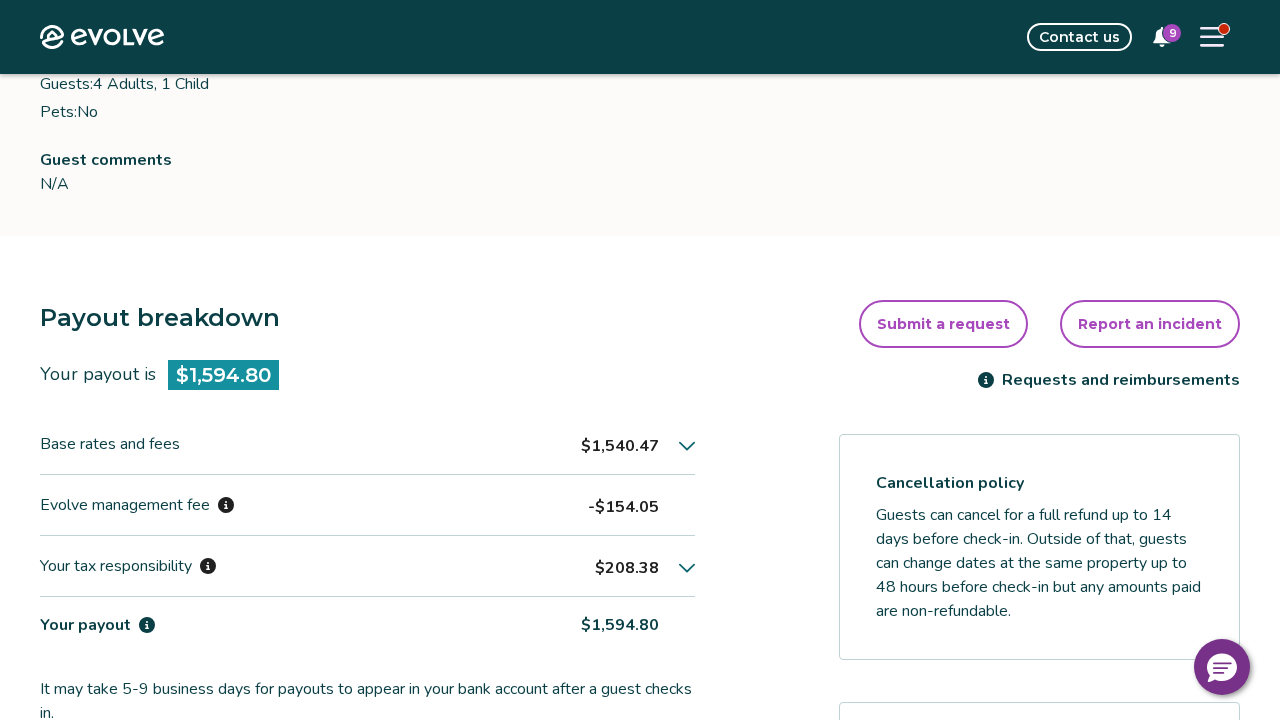 scroll, scrollTop: 344, scrollLeft: 0, axis: vertical 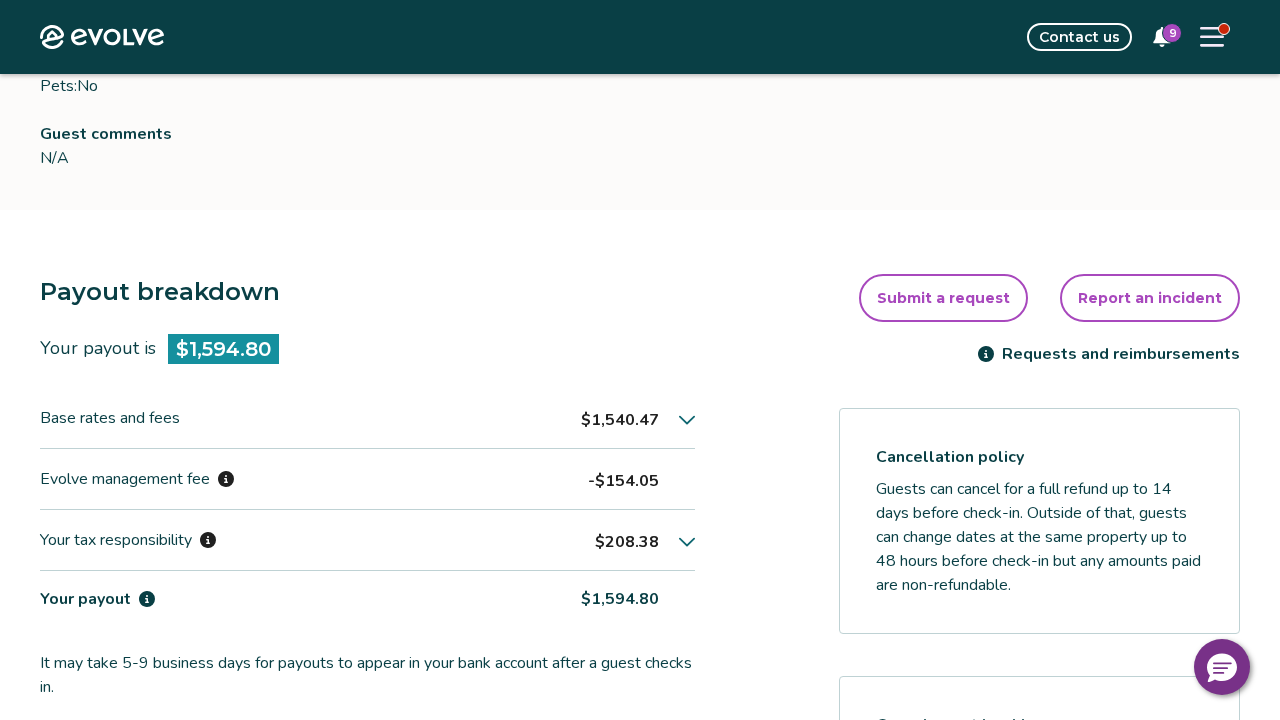 click 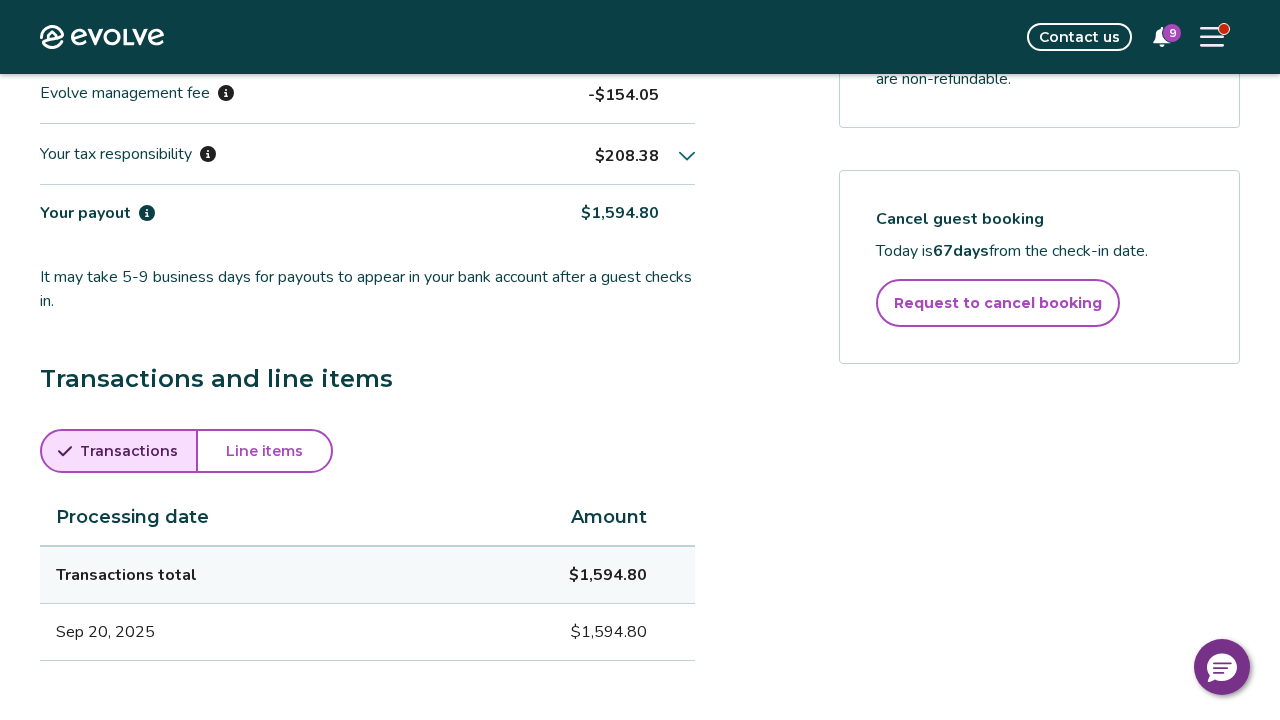 scroll, scrollTop: 835, scrollLeft: 0, axis: vertical 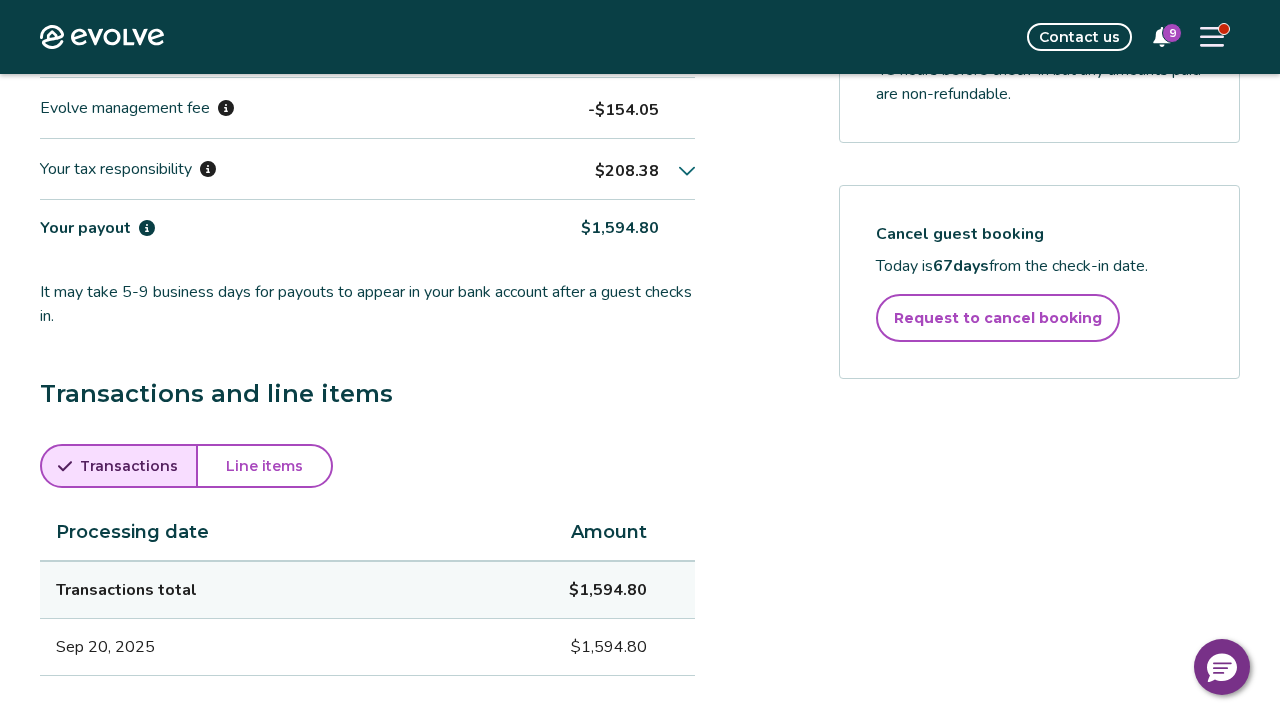 click on "Line items" at bounding box center (264, 466) 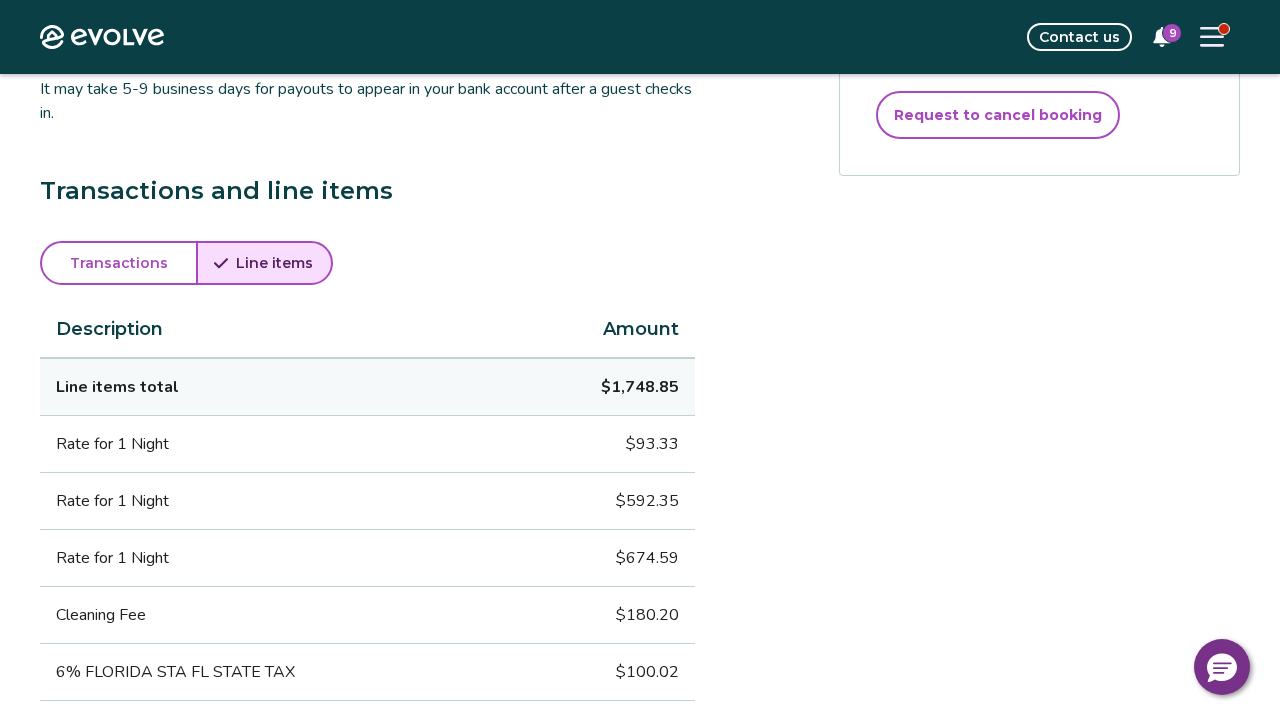 scroll, scrollTop: 1019, scrollLeft: 0, axis: vertical 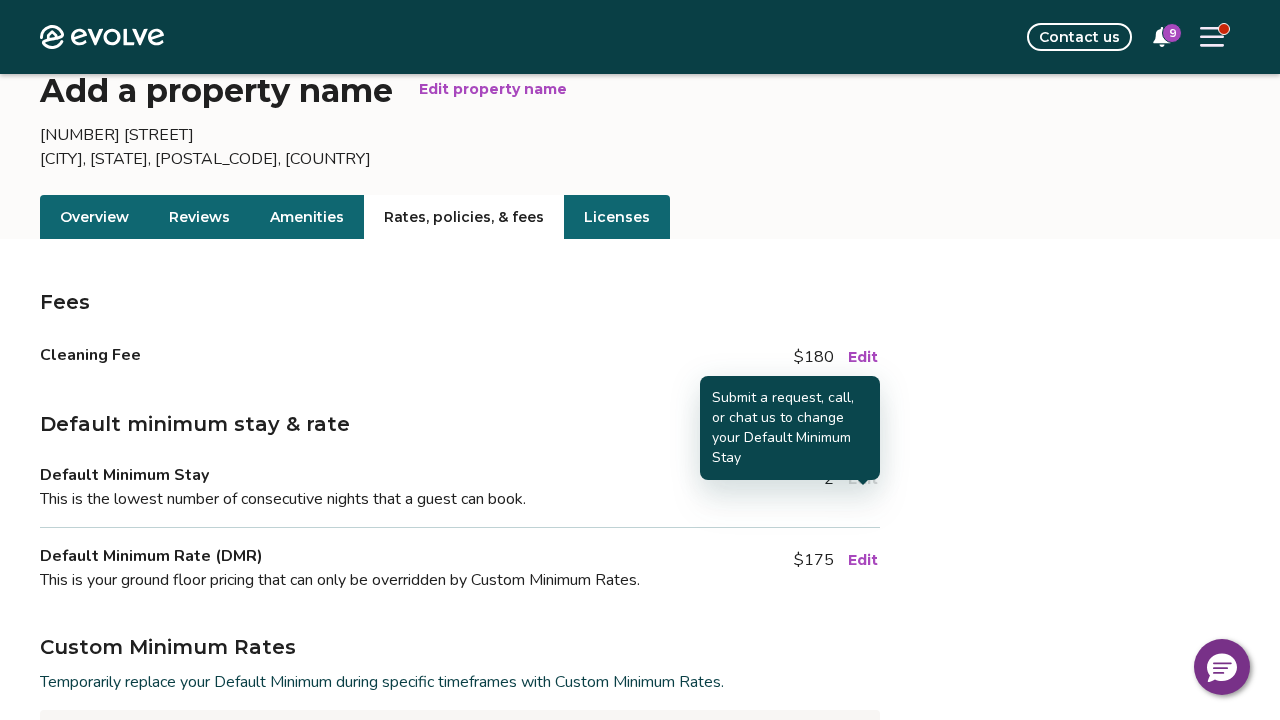 click on "Edit" at bounding box center [863, 479] 